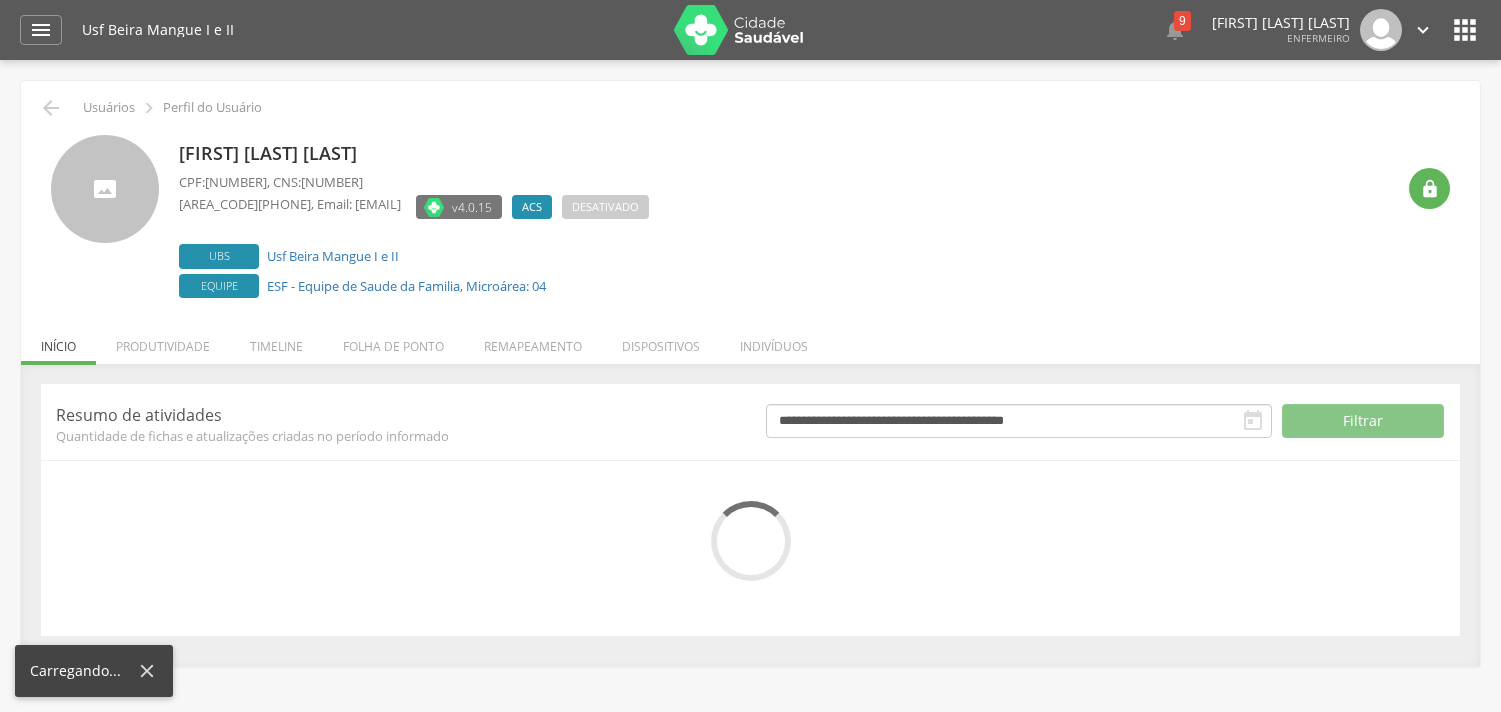 scroll, scrollTop: 0, scrollLeft: 0, axis: both 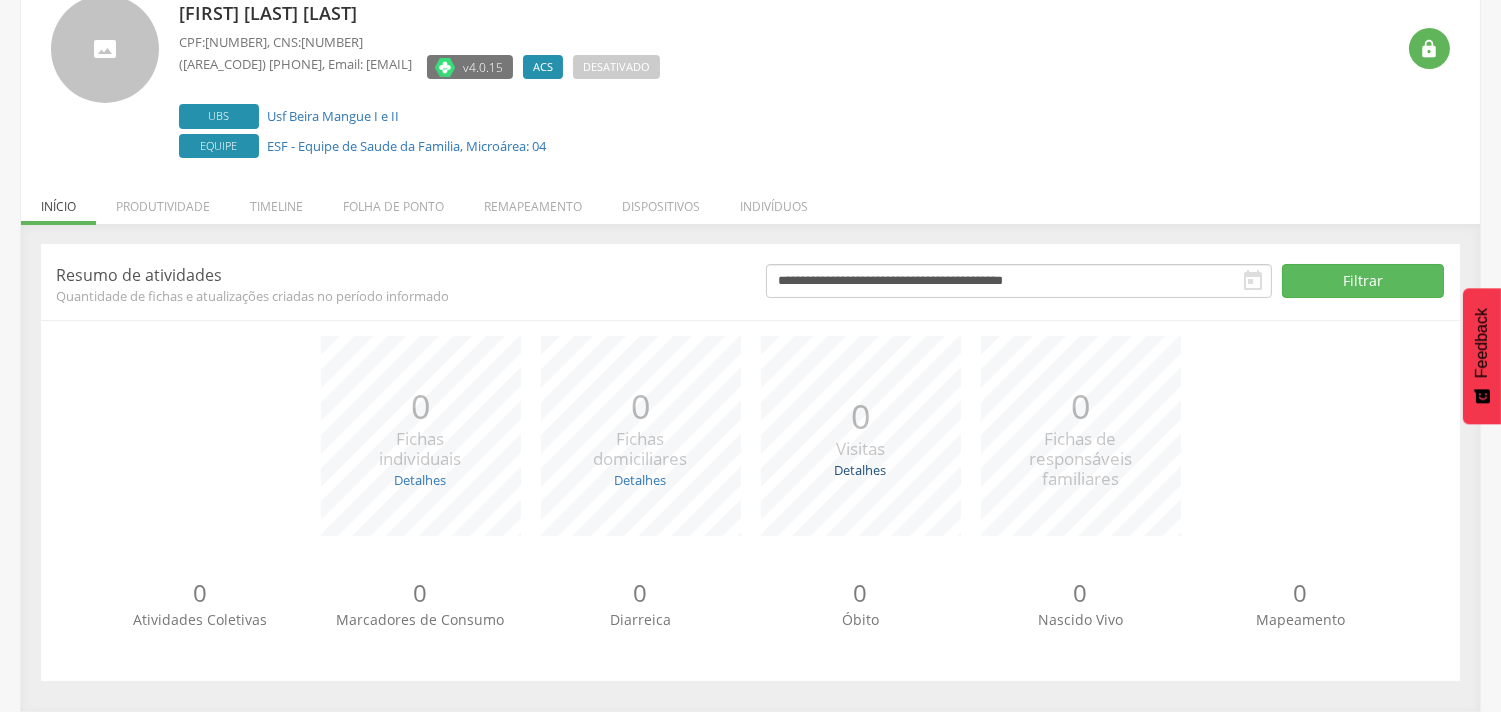 click on "Detalhes" at bounding box center (861, 470) 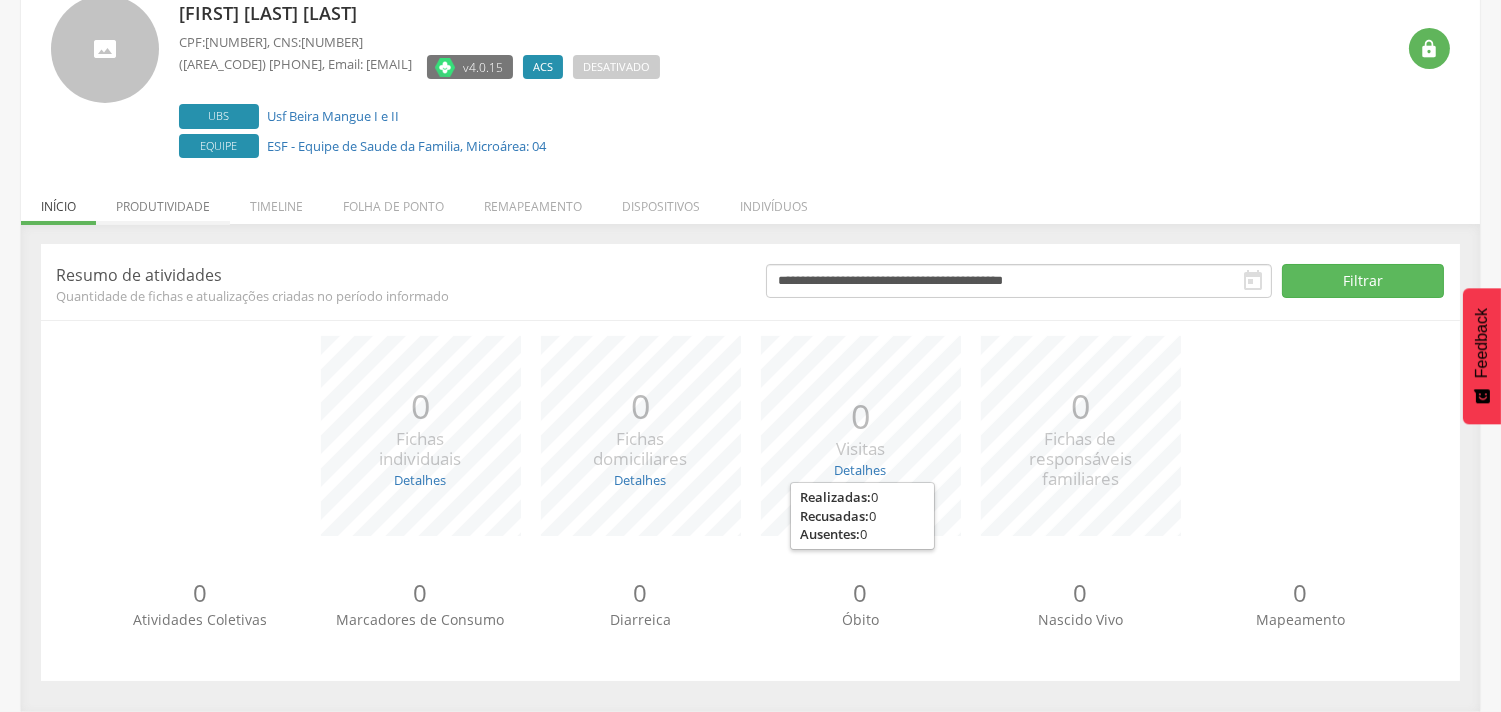 click on "Produtividade" at bounding box center [163, 201] 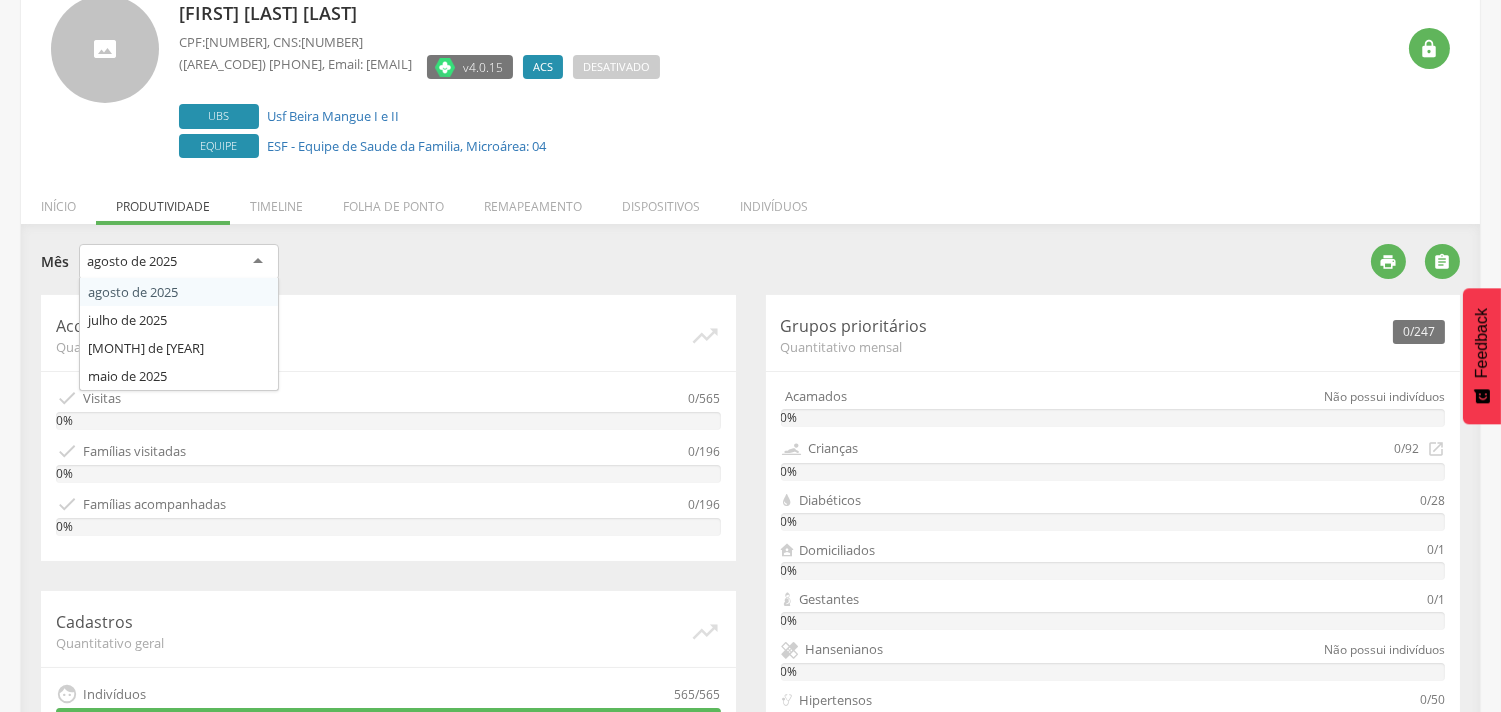 click on "agosto de 2025" at bounding box center (179, 262) 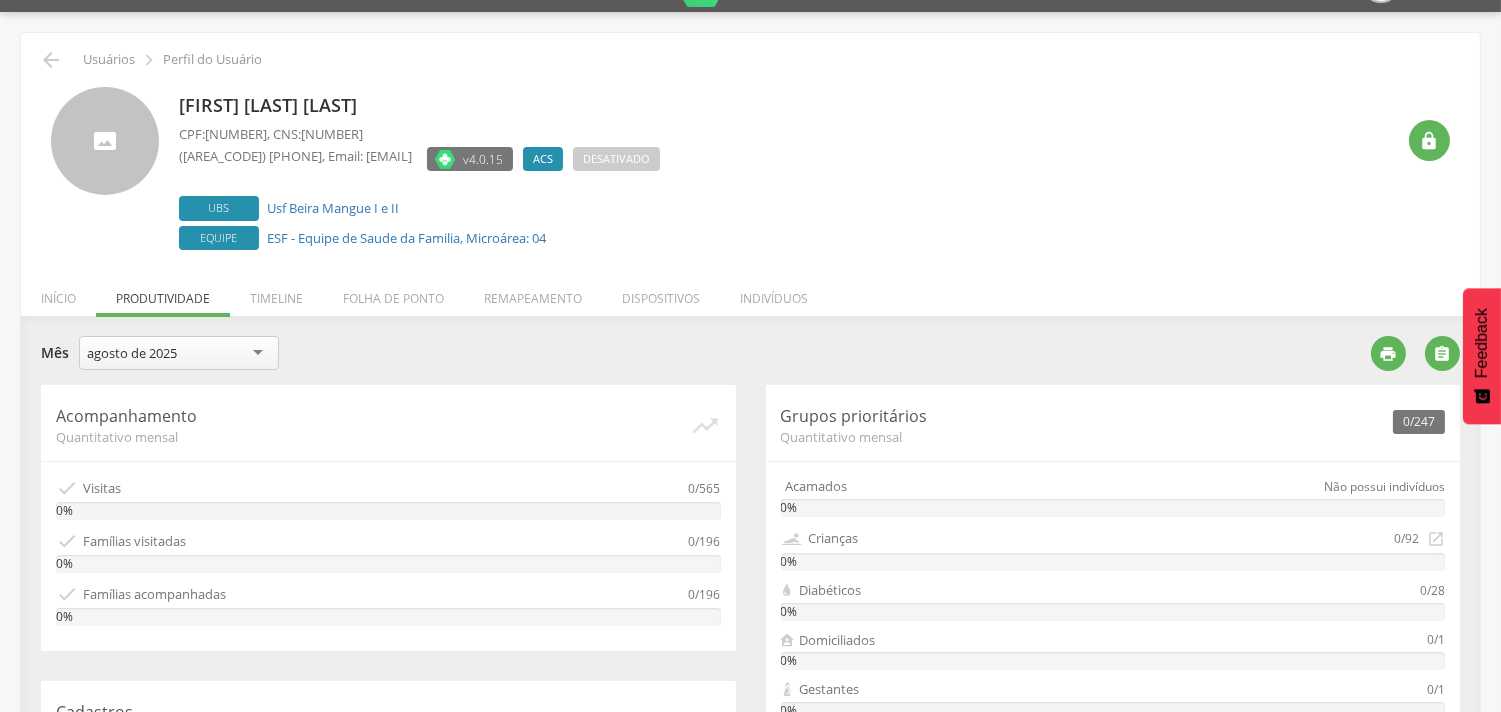 scroll, scrollTop: 4, scrollLeft: 0, axis: vertical 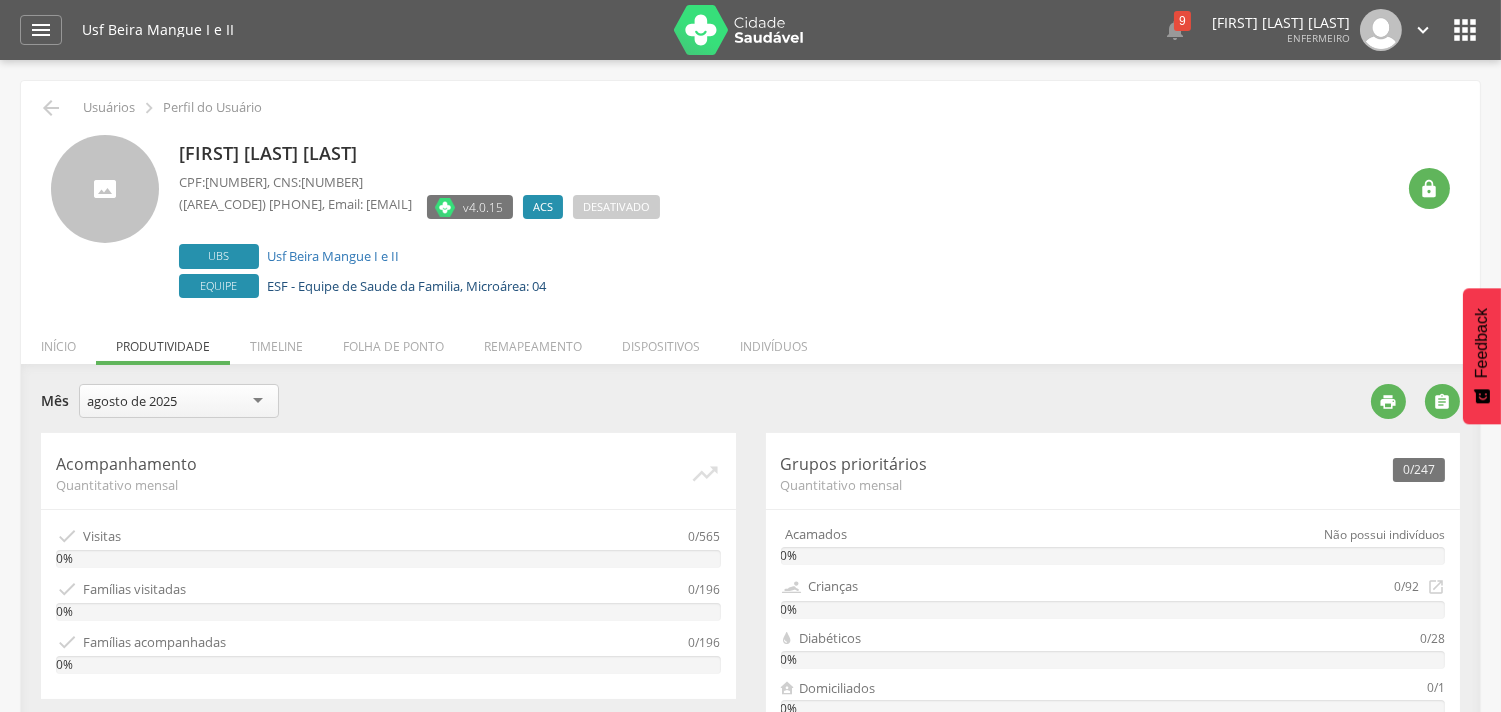click on "ESF - Equipe de Saude da Familia, Microárea: 04" at bounding box center [406, 286] 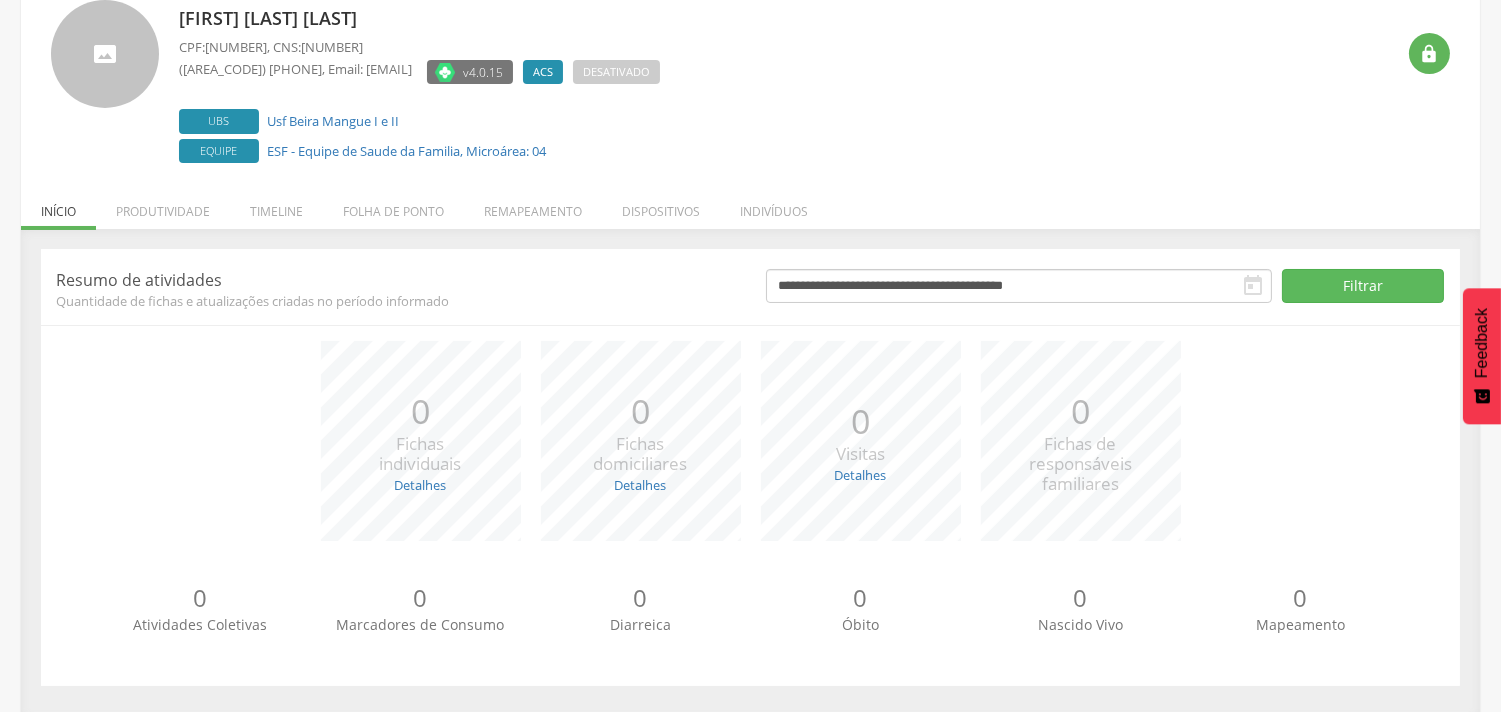 scroll, scrollTop: 140, scrollLeft: 0, axis: vertical 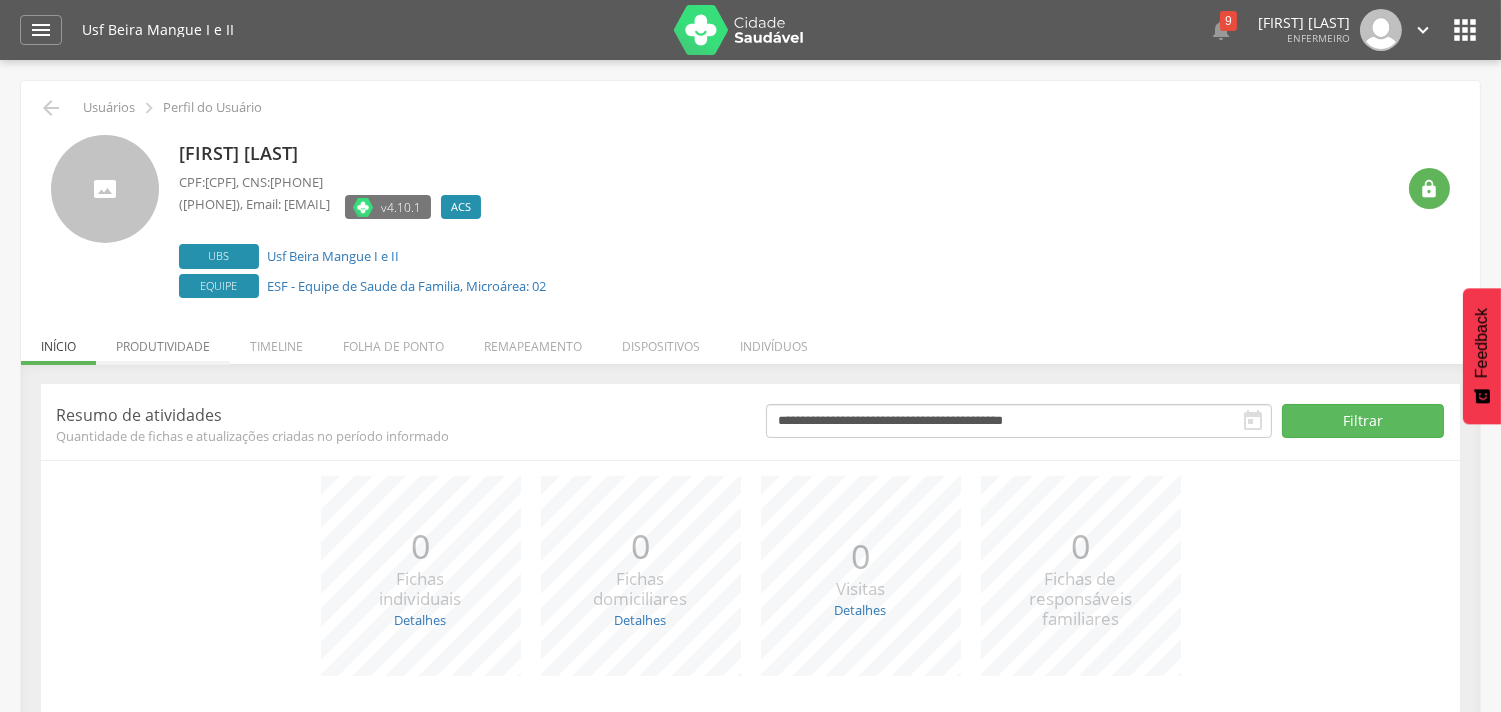 click on "Produtividade" at bounding box center (163, 341) 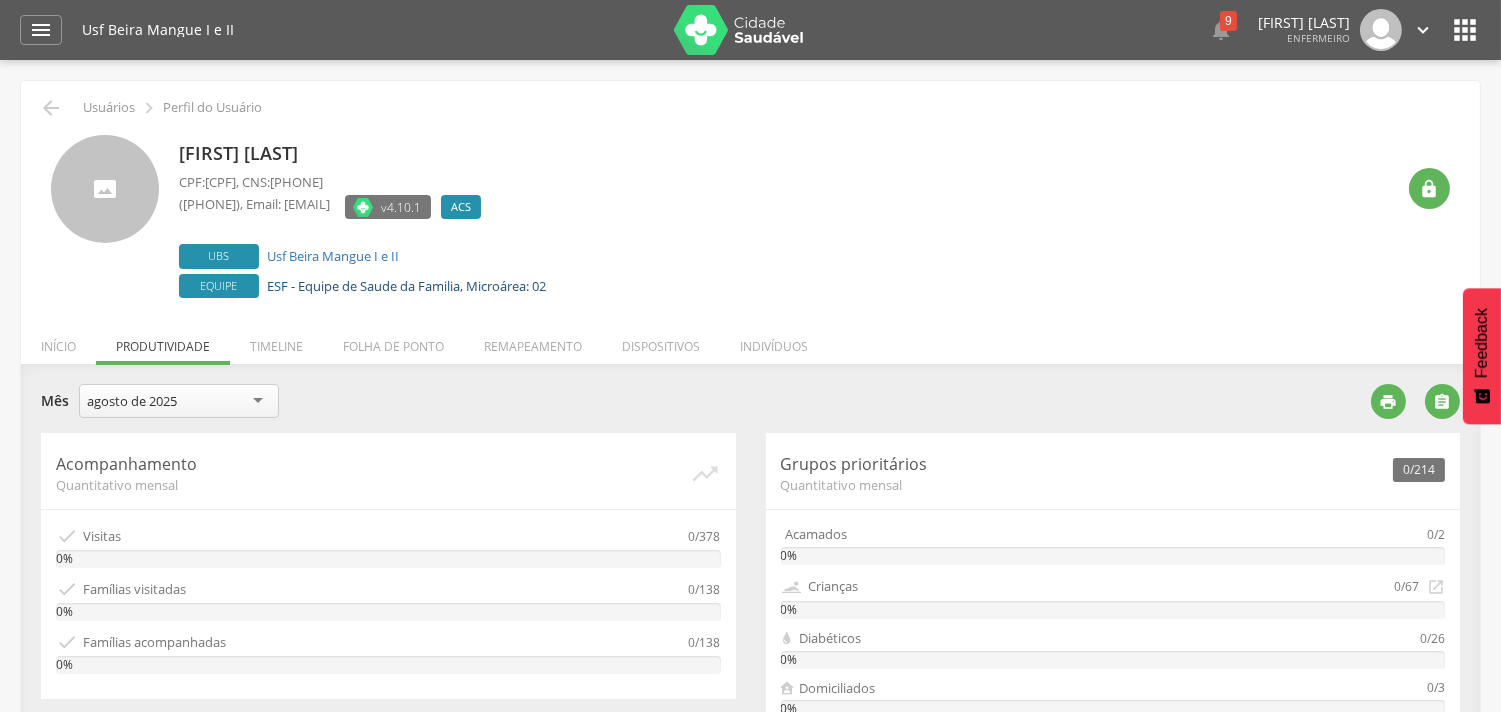 click on "ESF - Equipe de Saude da Familia, Microárea: 02" at bounding box center [406, 286] 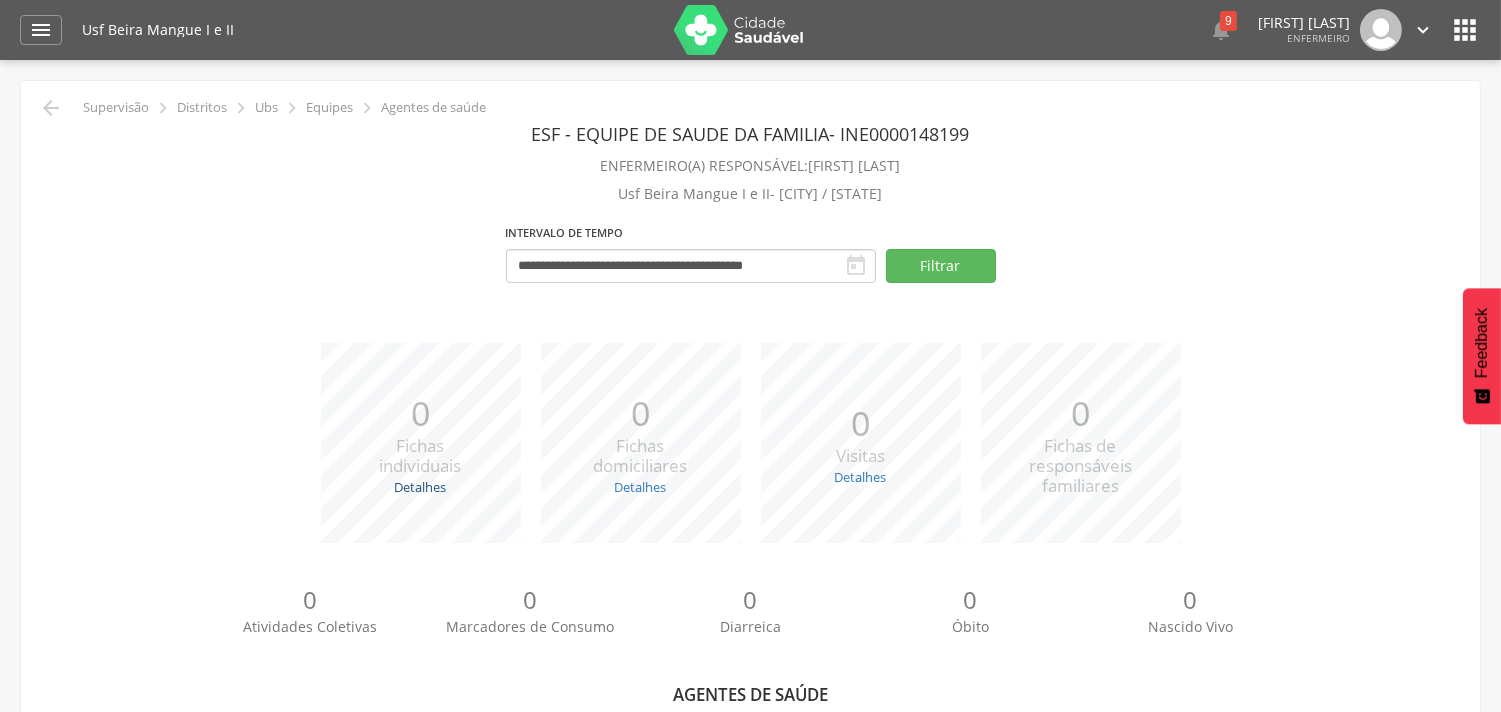 click on "Detalhes" at bounding box center [421, 487] 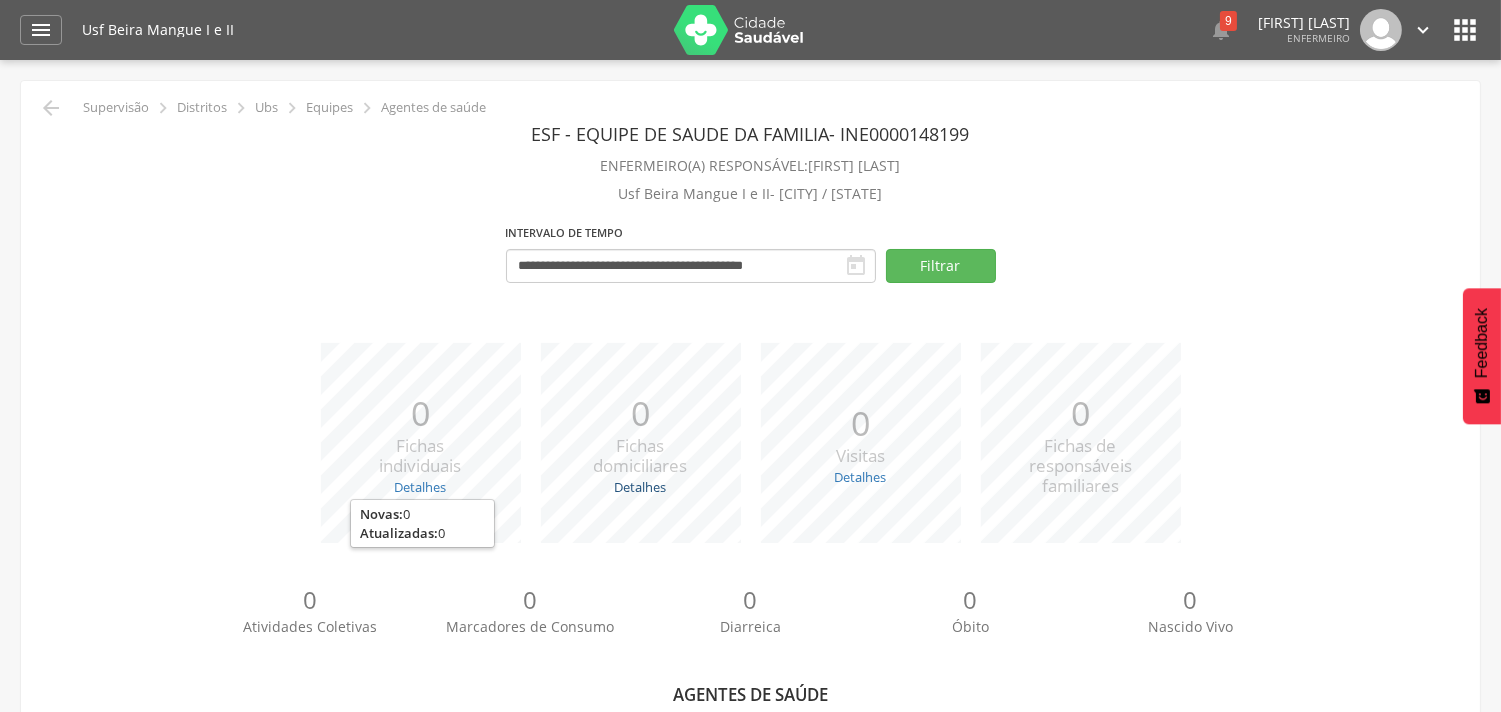 click on "Detalhes" at bounding box center [641, 487] 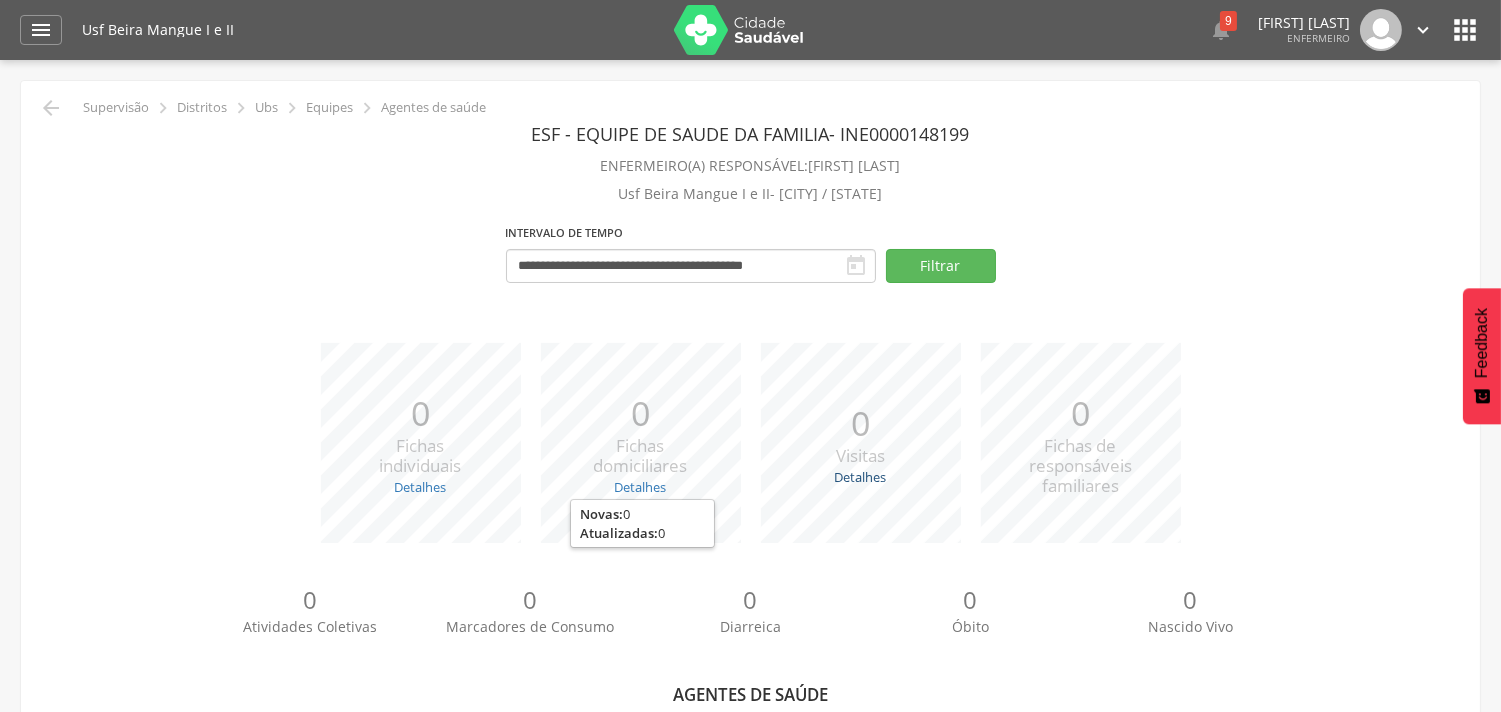 click on "Detalhes" at bounding box center (861, 477) 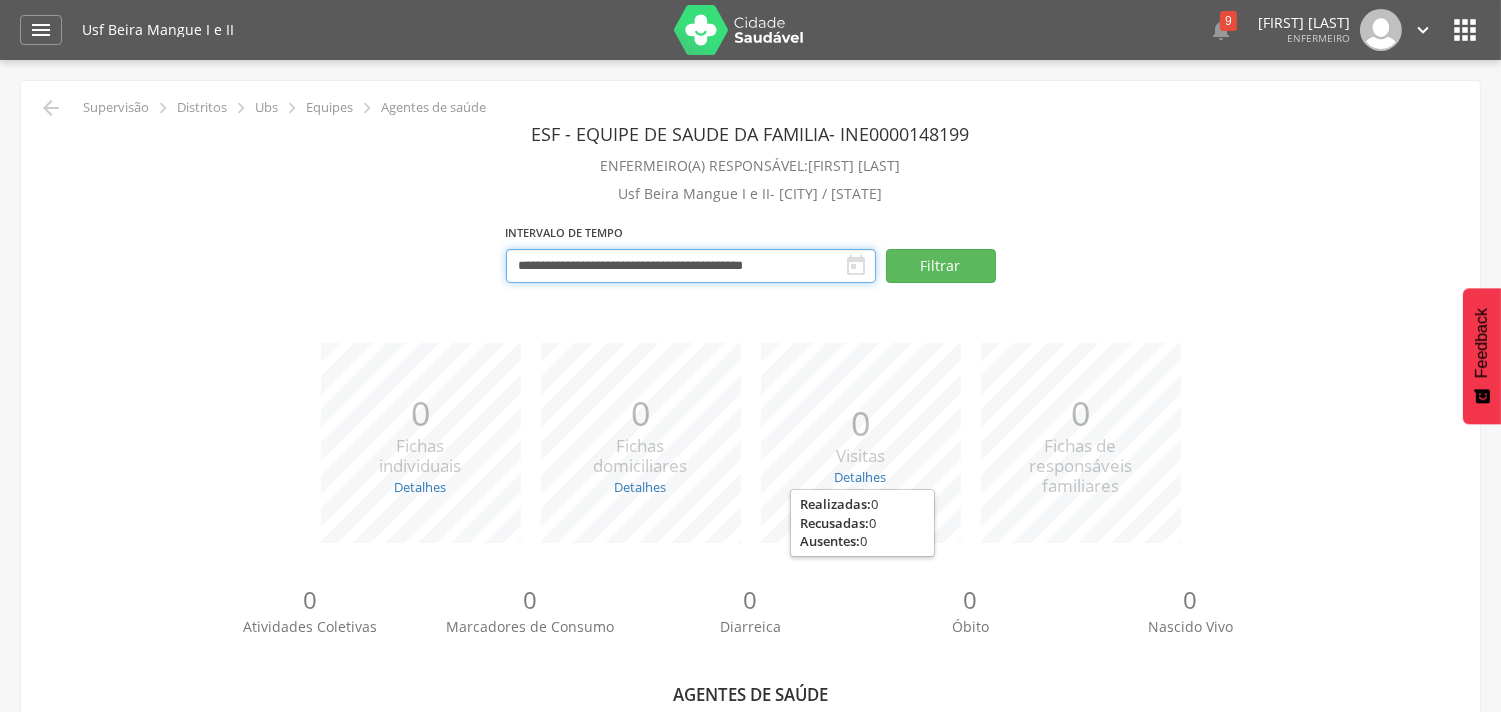 click on "**********" at bounding box center [691, 266] 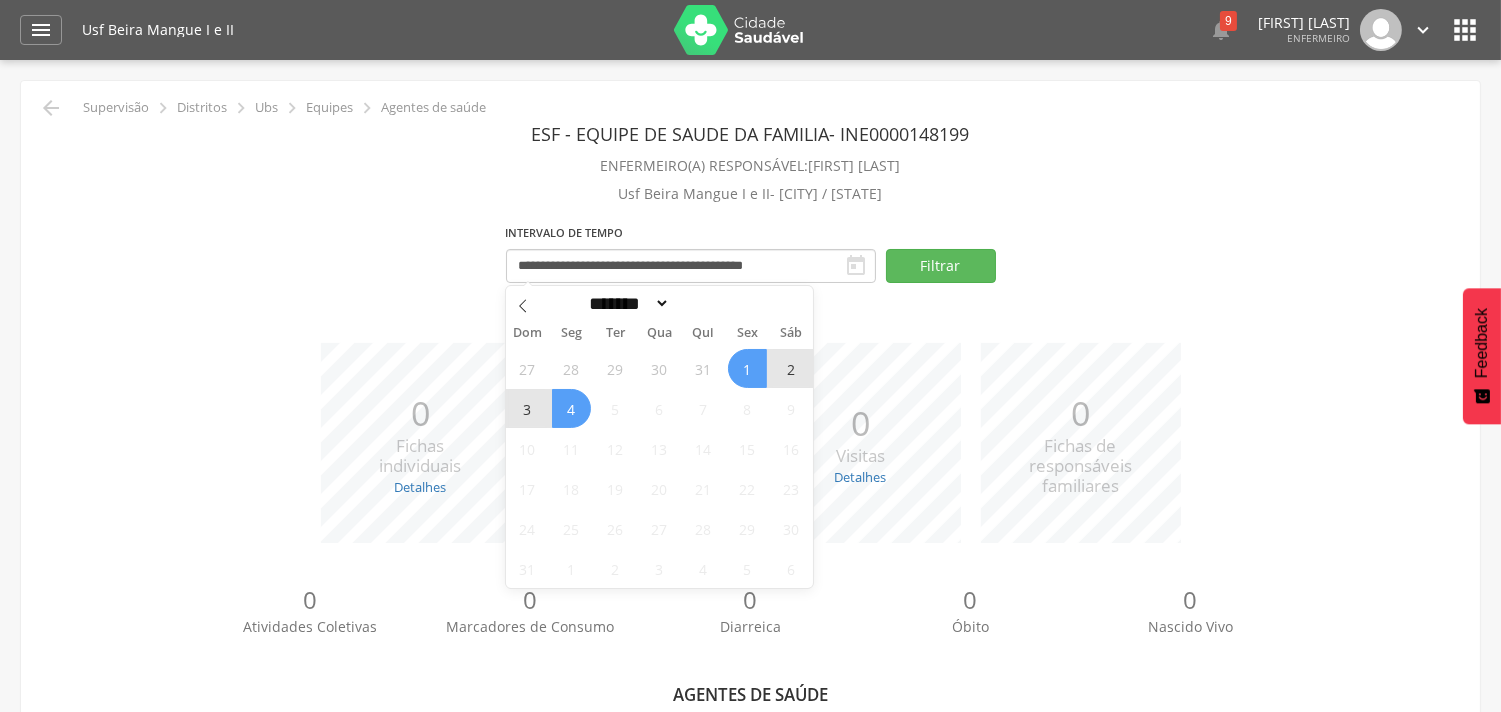 drag, startPoint x: 527, startPoint y: 308, endPoint x: 467, endPoint y: 378, distance: 92.19544 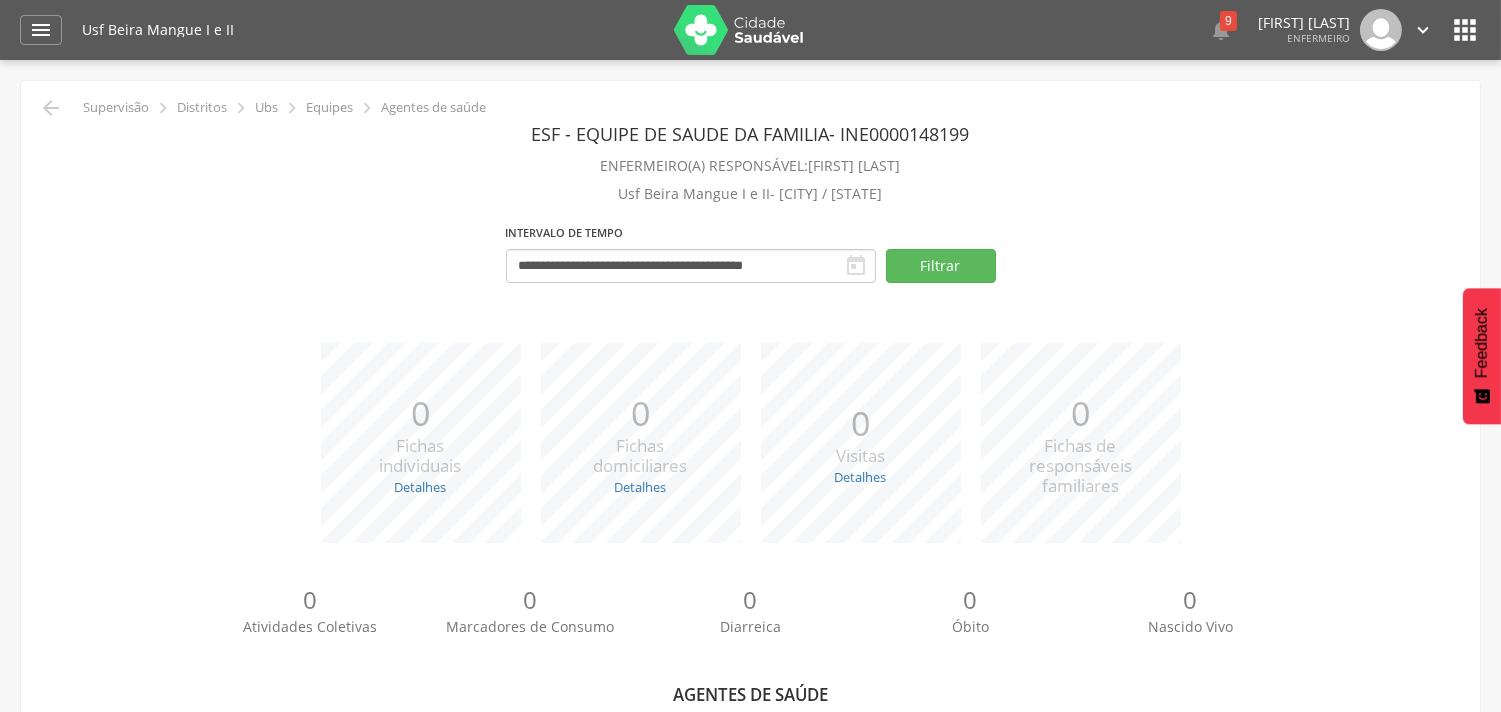 click on "**********" at bounding box center (750, 260) 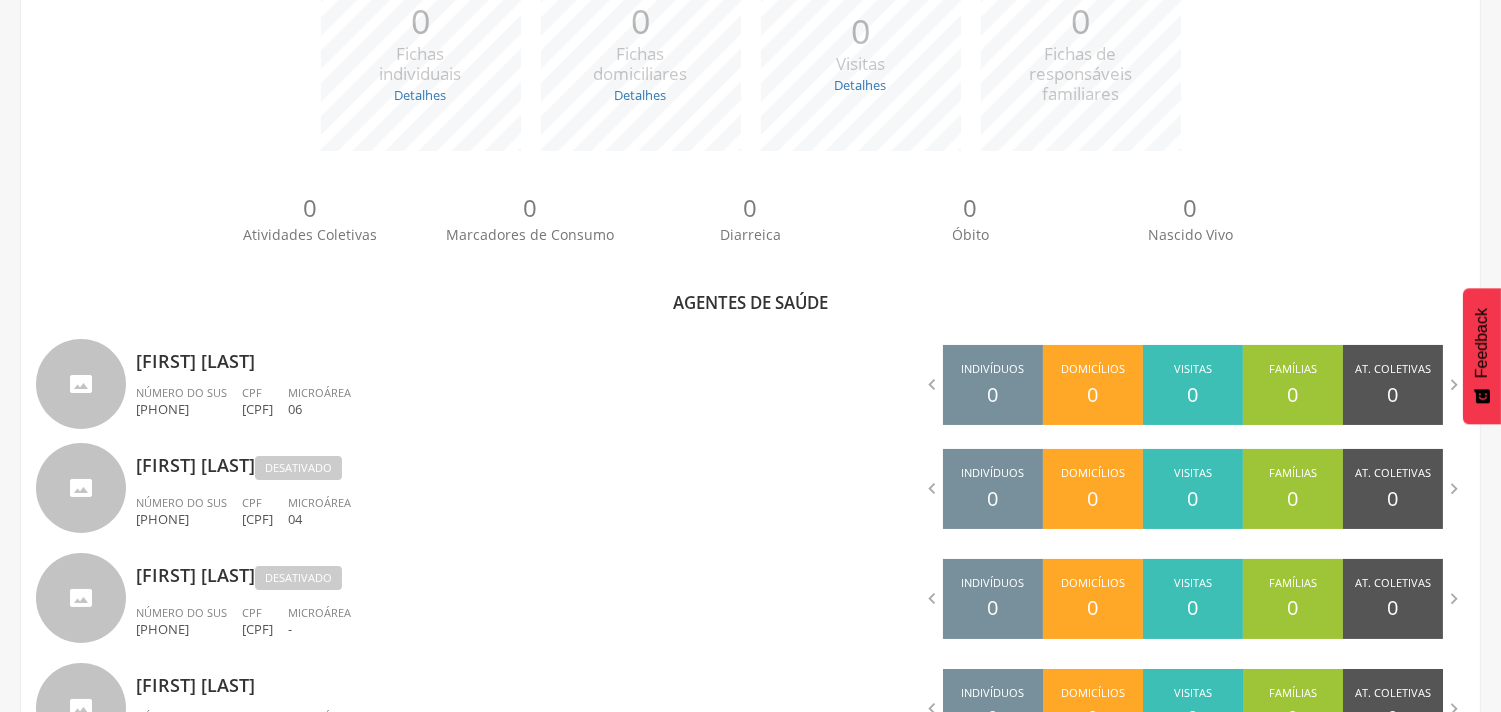 scroll, scrollTop: 400, scrollLeft: 0, axis: vertical 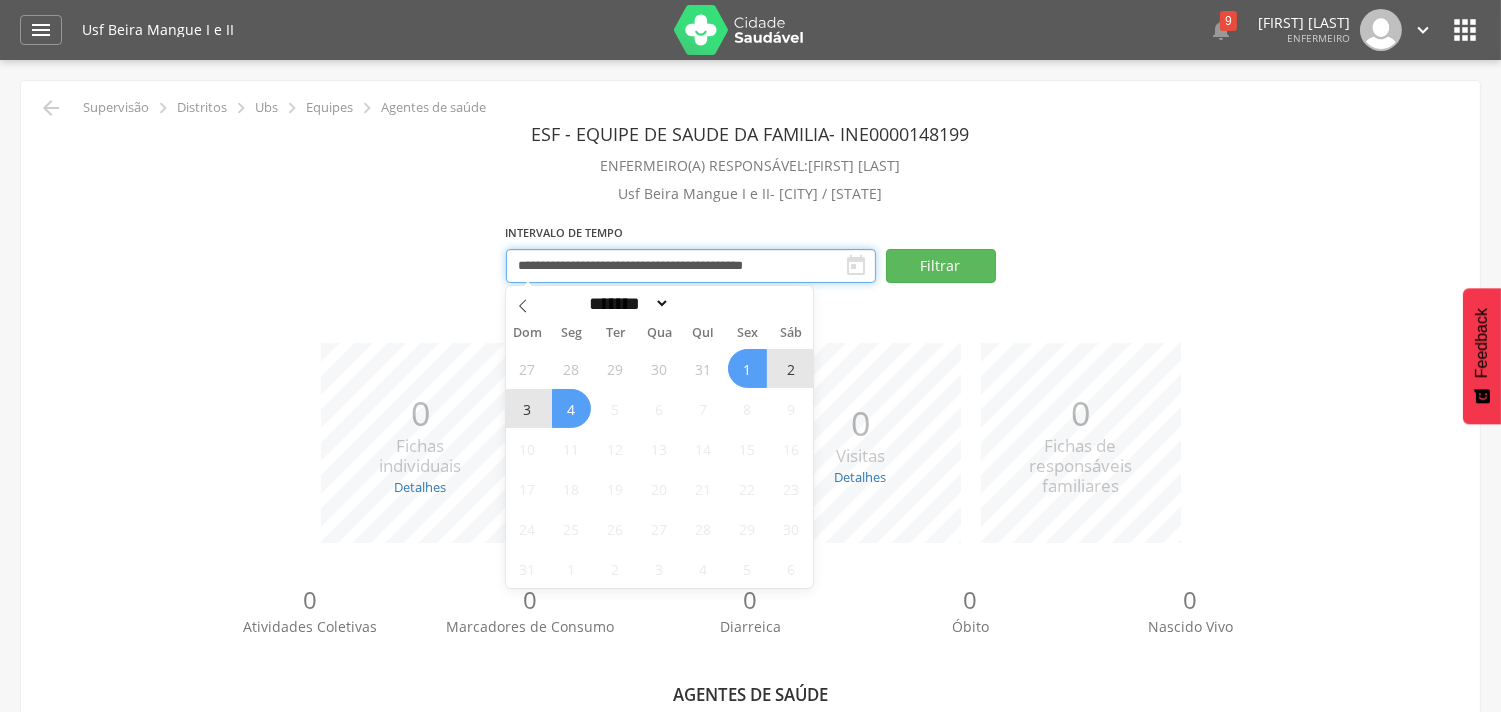 click on "**********" at bounding box center (691, 266) 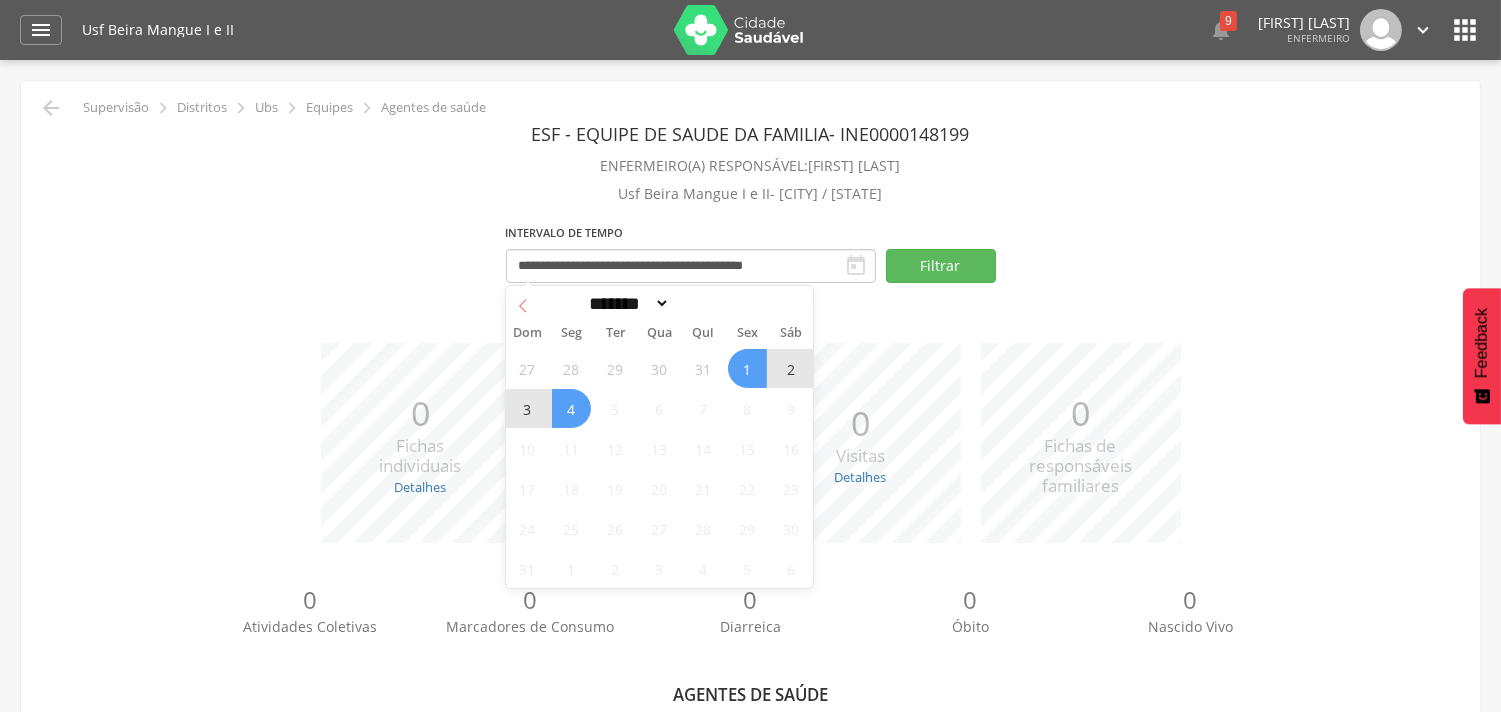click 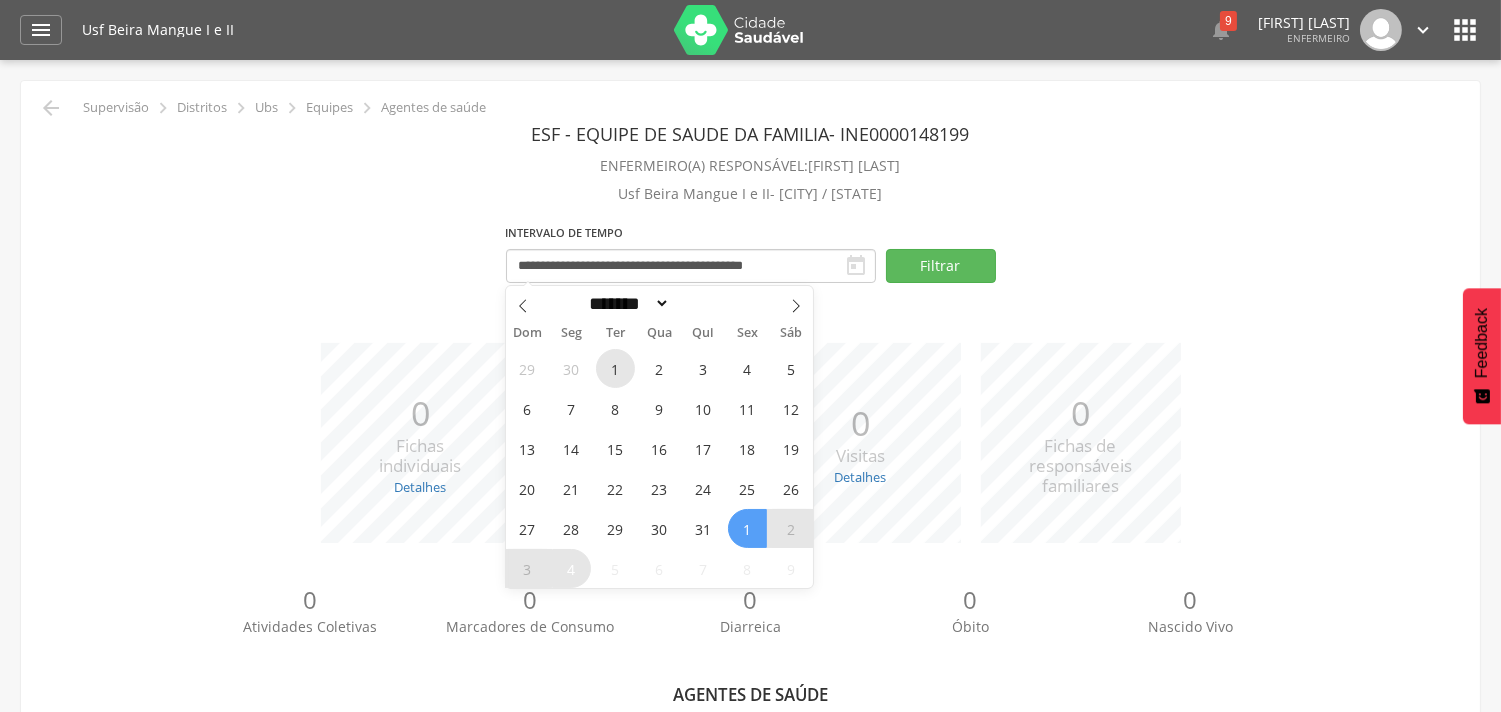click on "1" at bounding box center (615, 368) 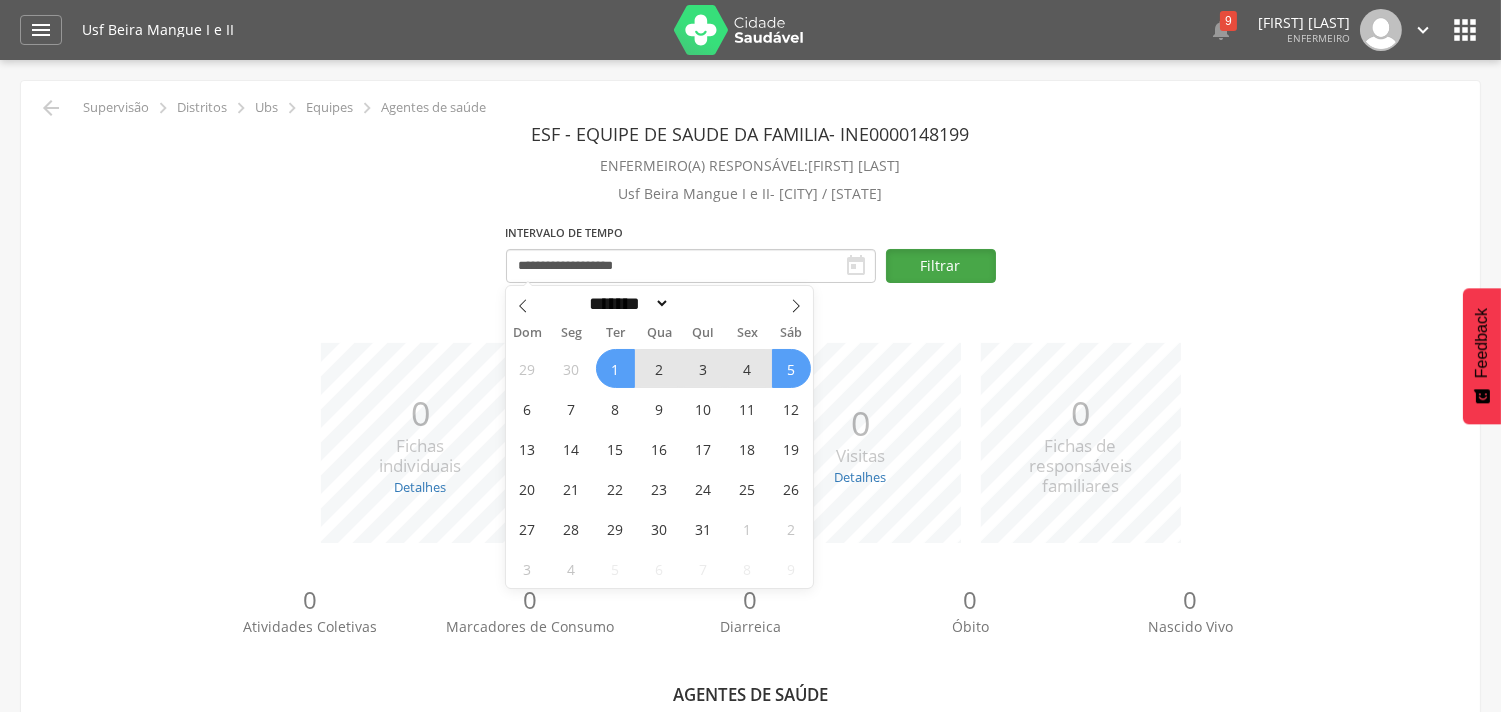 type 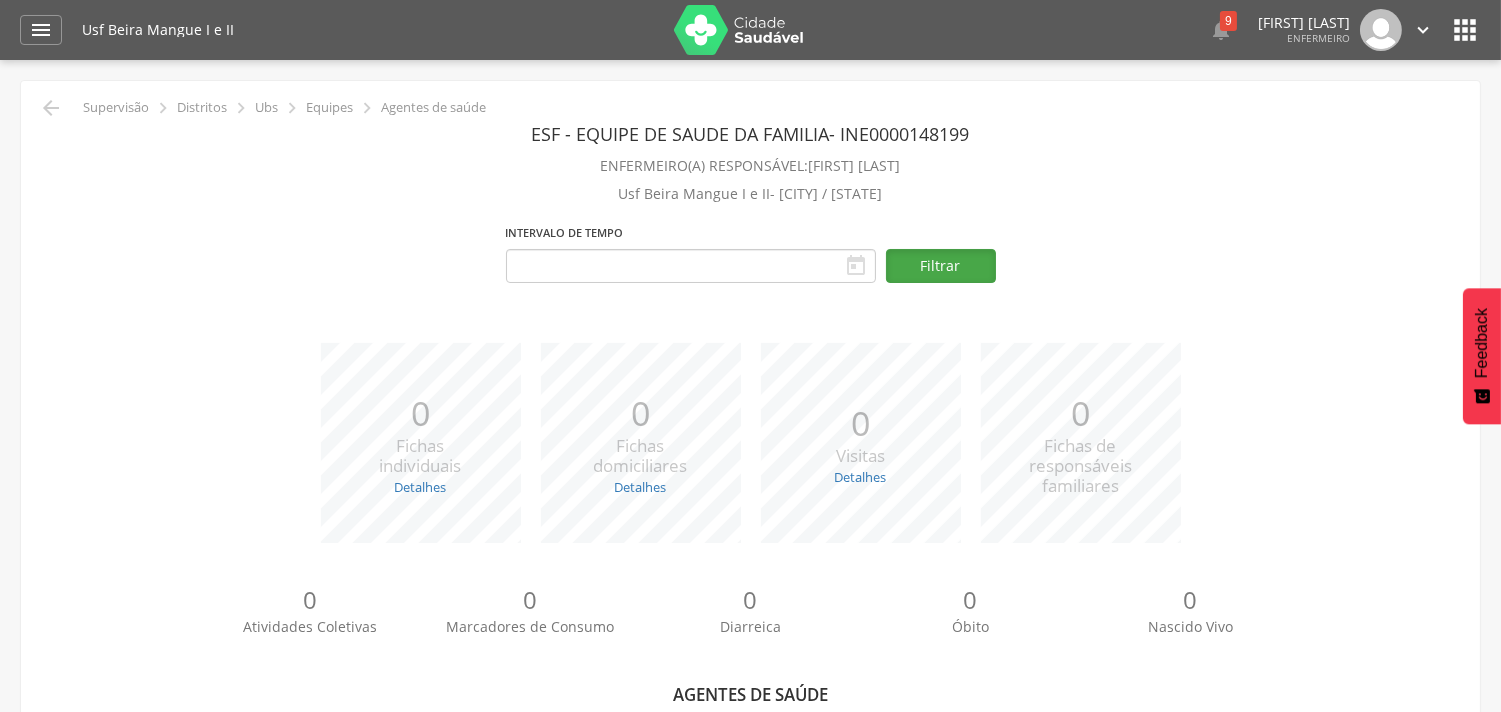 click on "Filtrar" at bounding box center [941, 266] 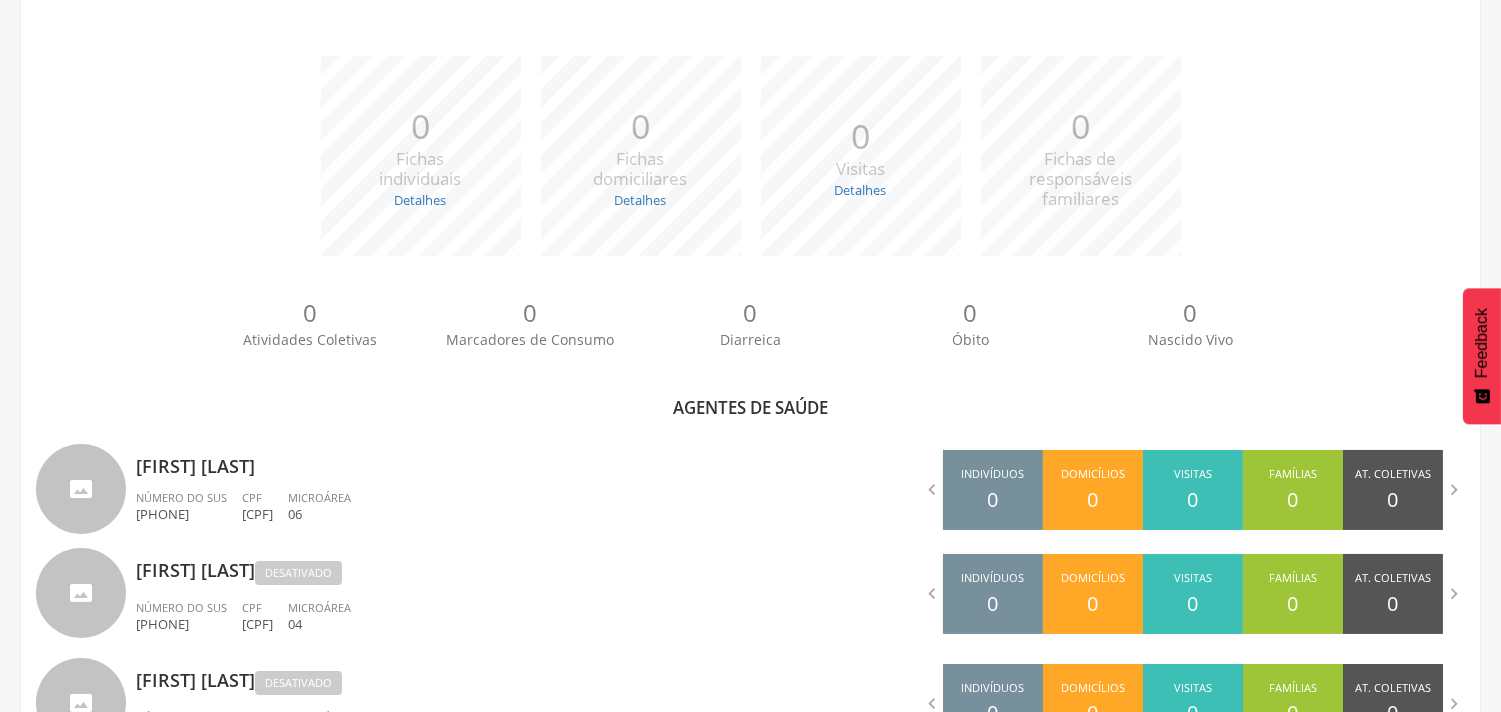 scroll, scrollTop: 311, scrollLeft: 0, axis: vertical 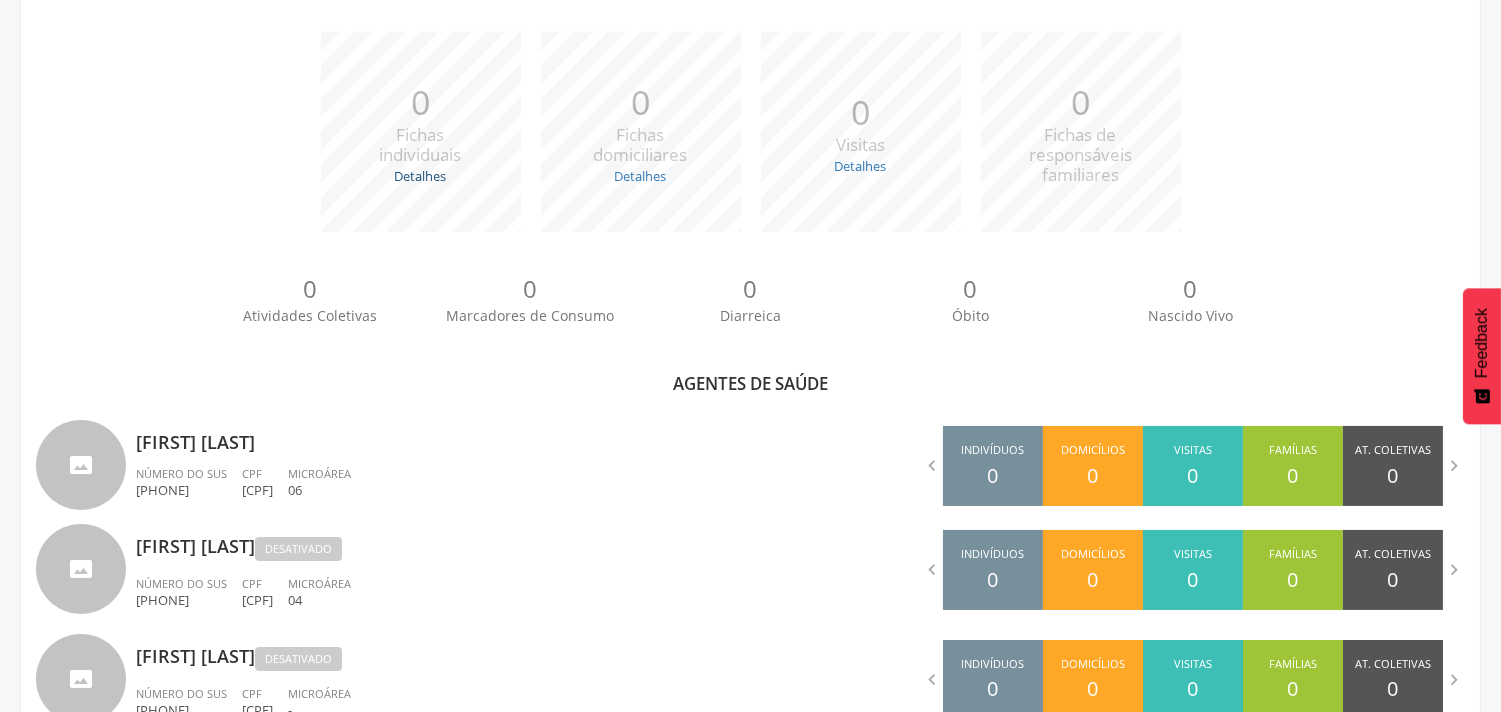 click on "Detalhes" at bounding box center [421, 176] 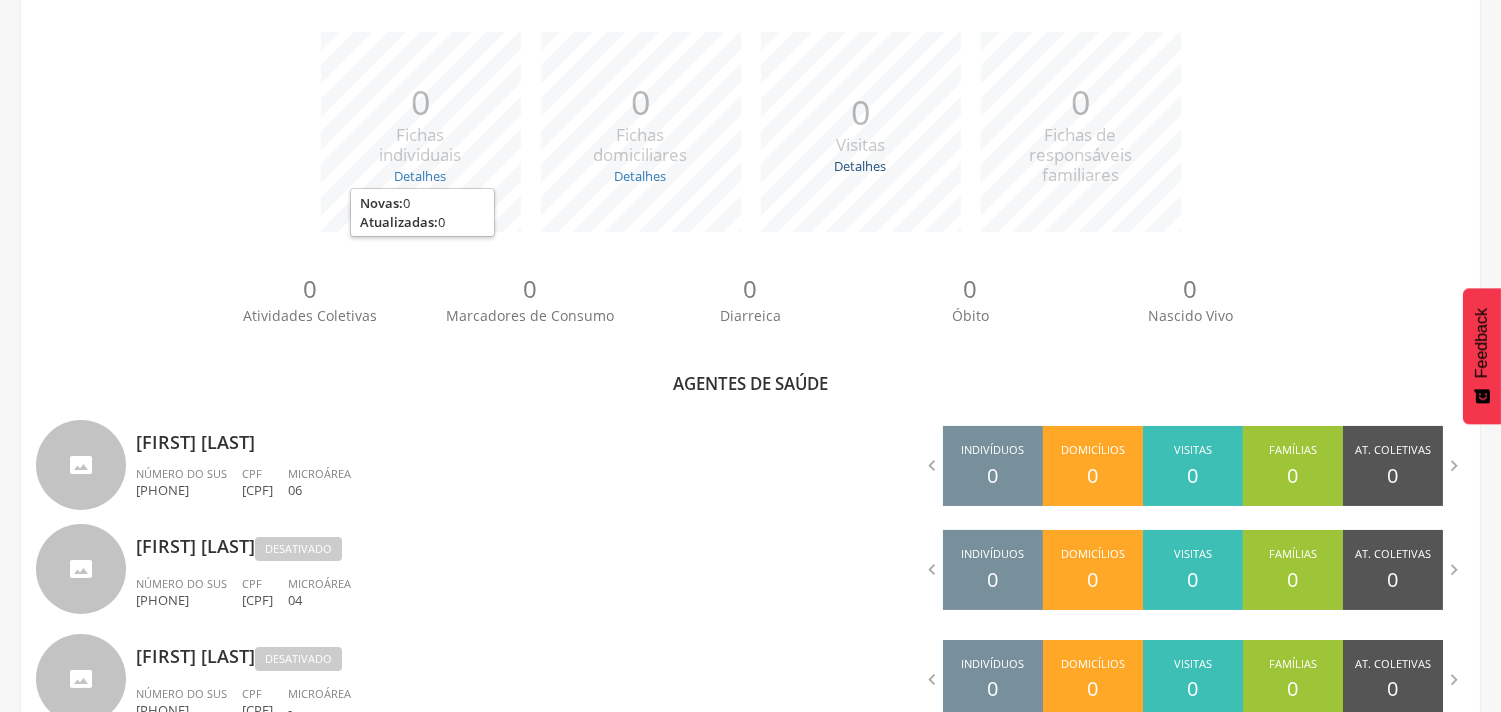 click on "Detalhes" at bounding box center [861, 166] 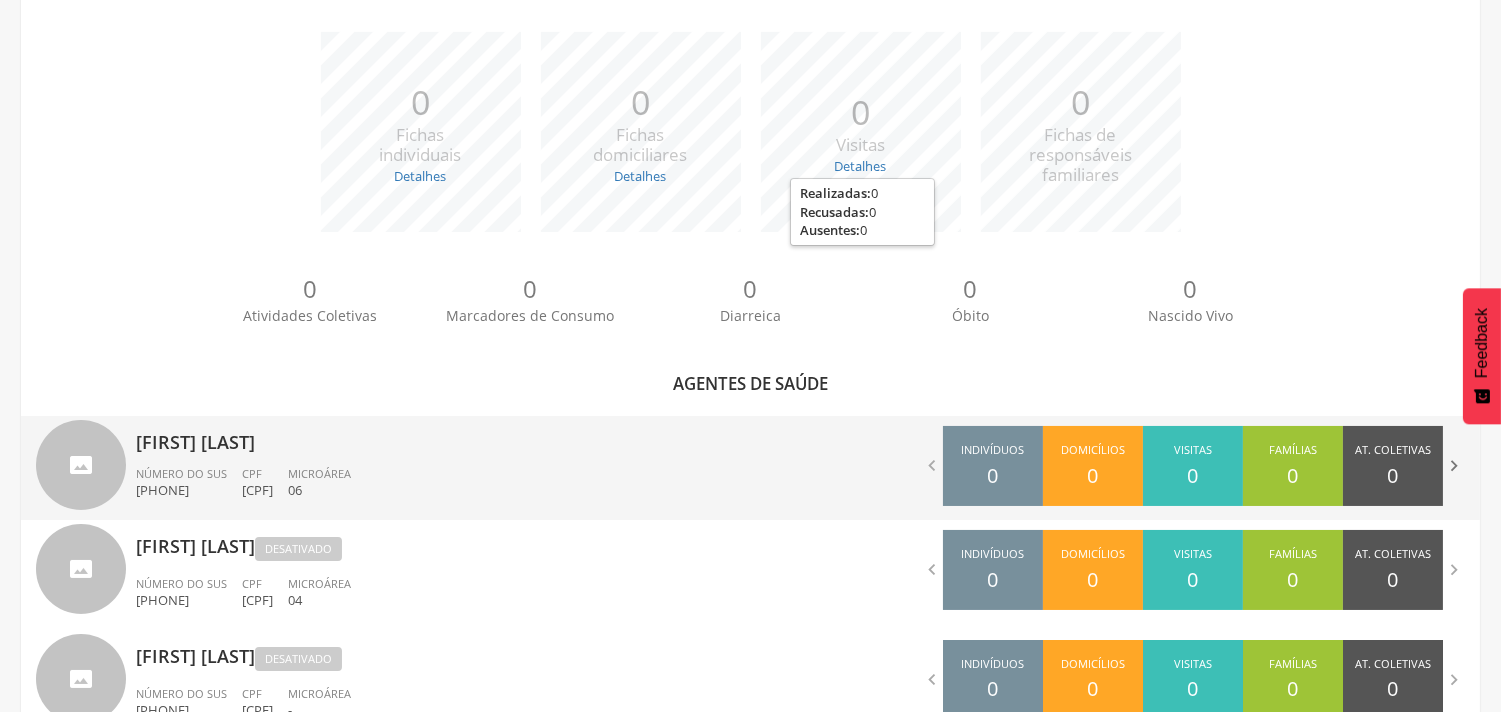 click on "" at bounding box center (1454, 466) 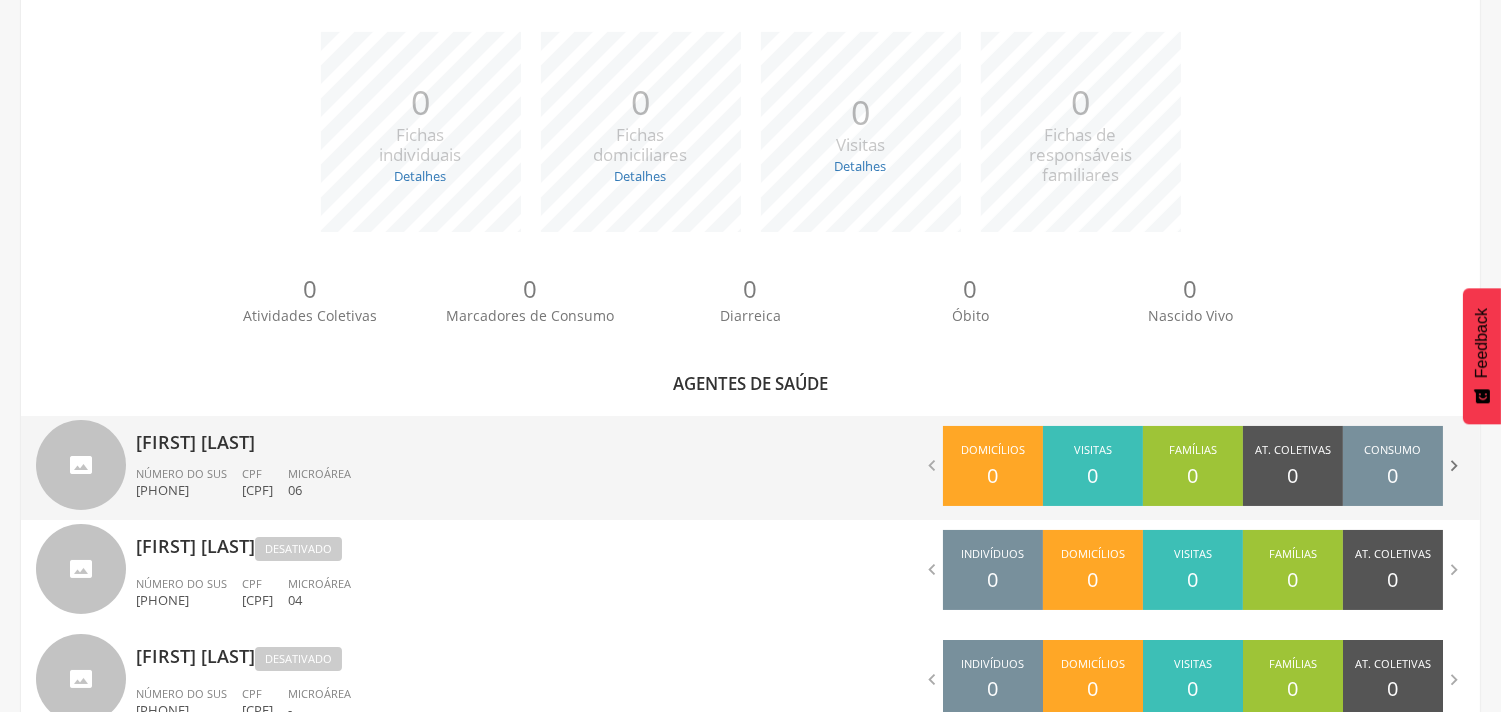 click on "" at bounding box center [1454, 466] 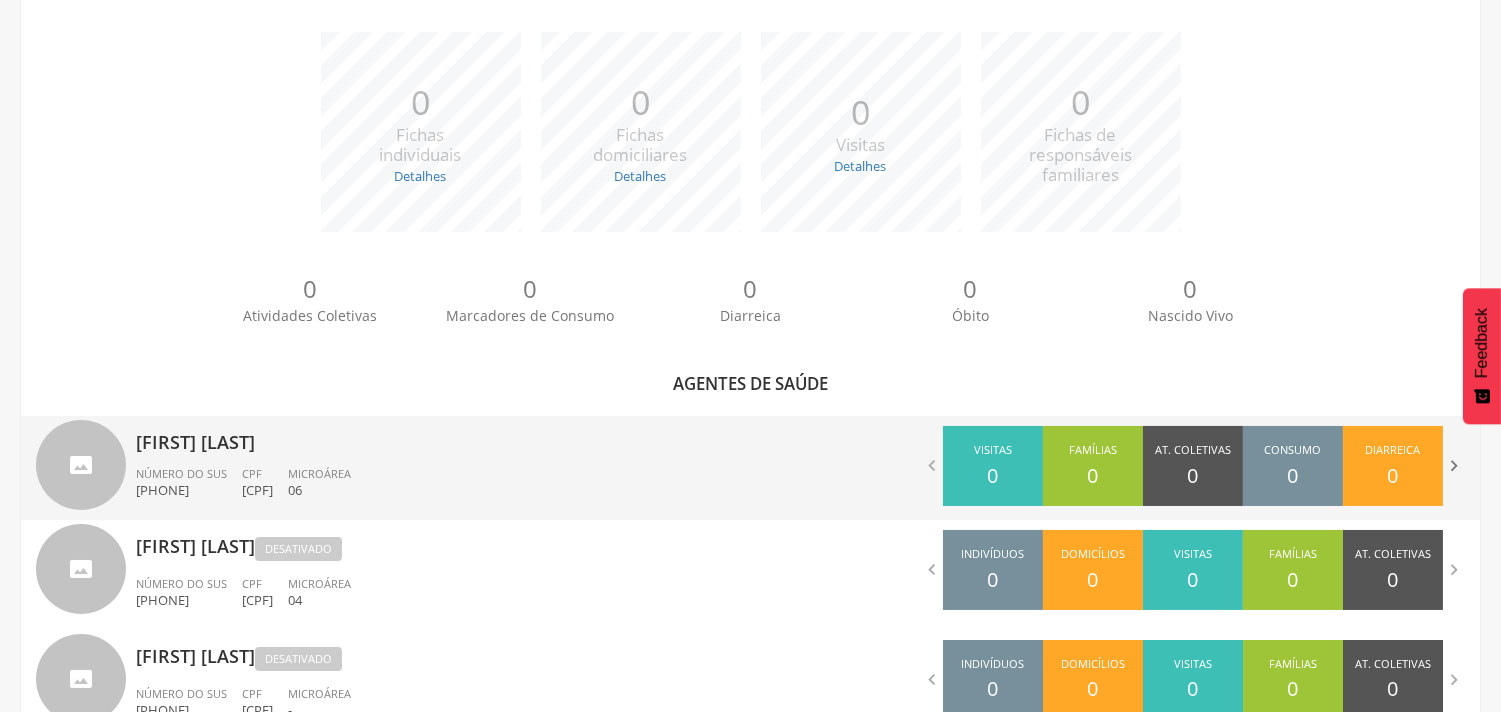 click on "" at bounding box center [1454, 466] 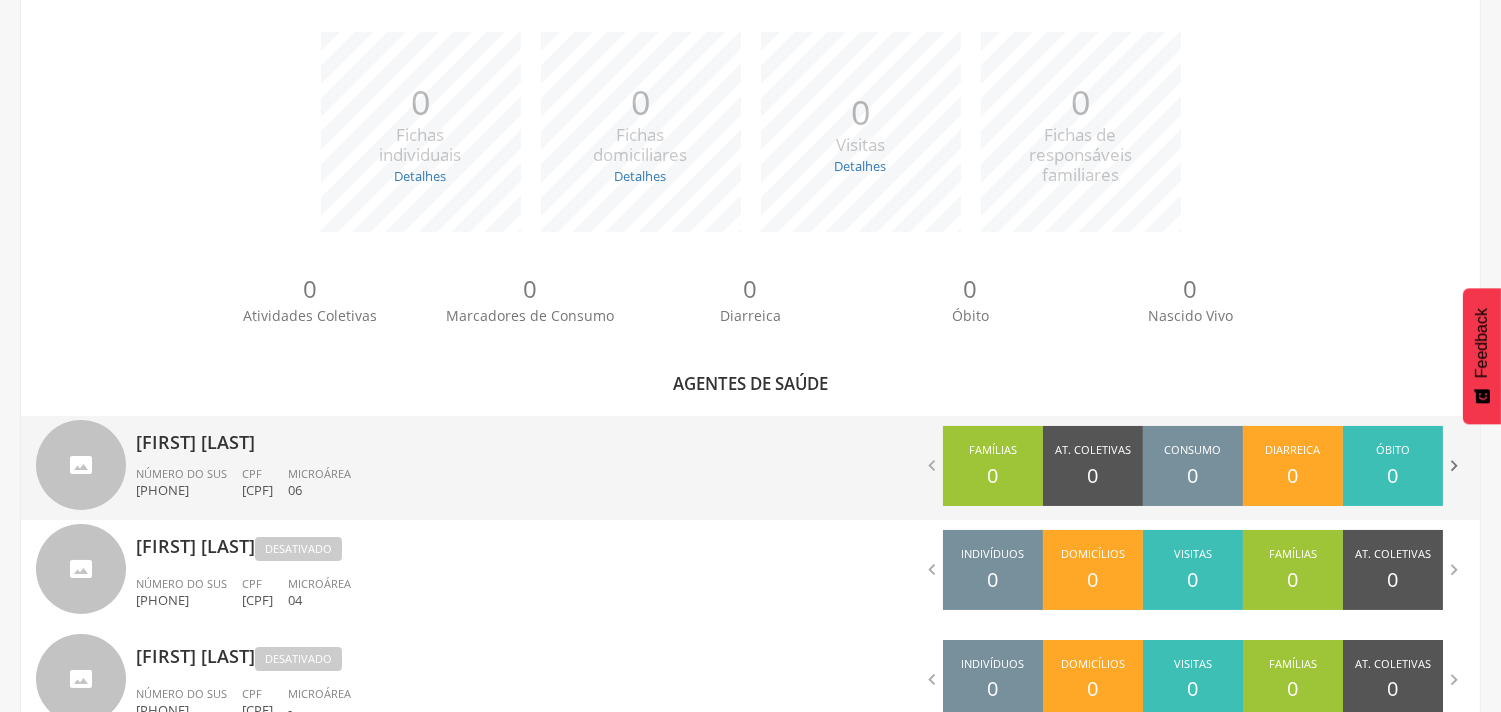 click on "" at bounding box center (1454, 466) 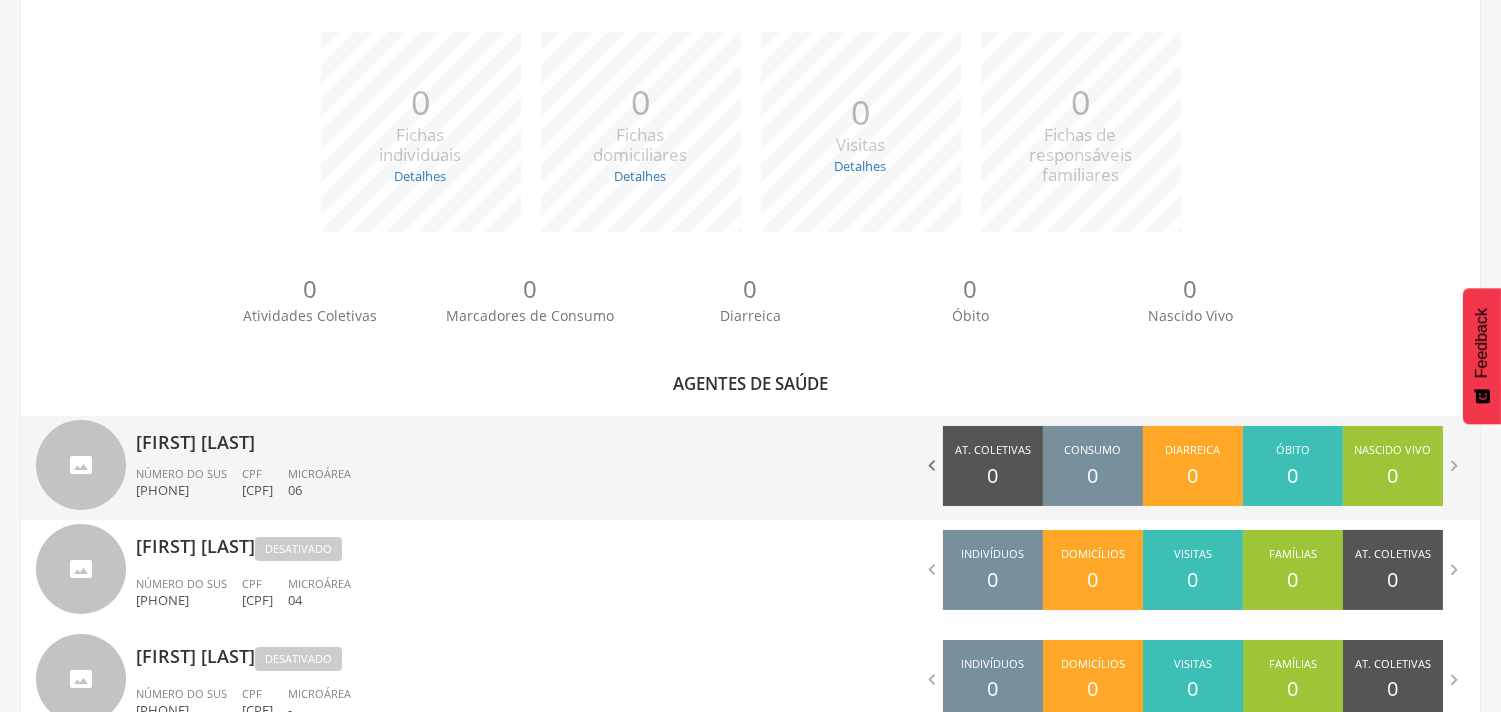 click on "" at bounding box center [932, 466] 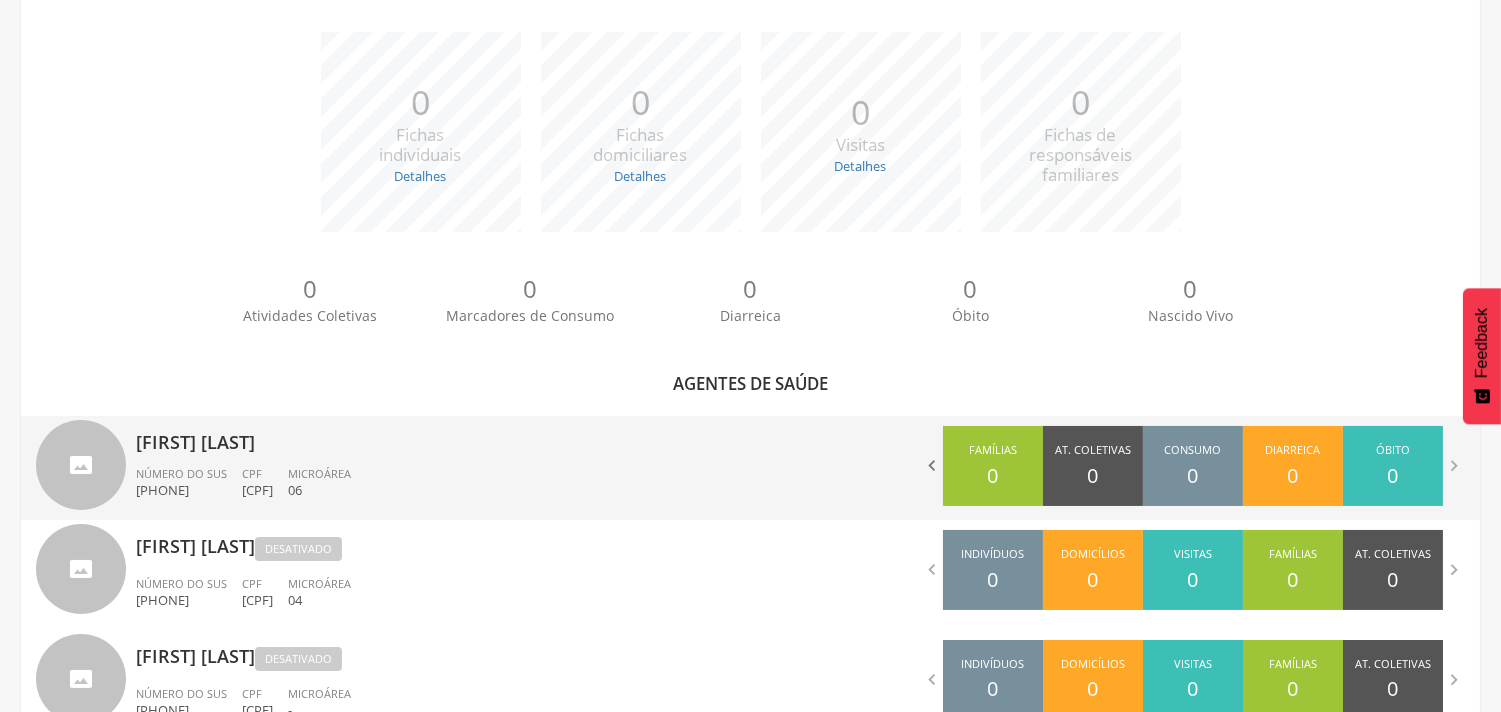 click on "" at bounding box center (932, 466) 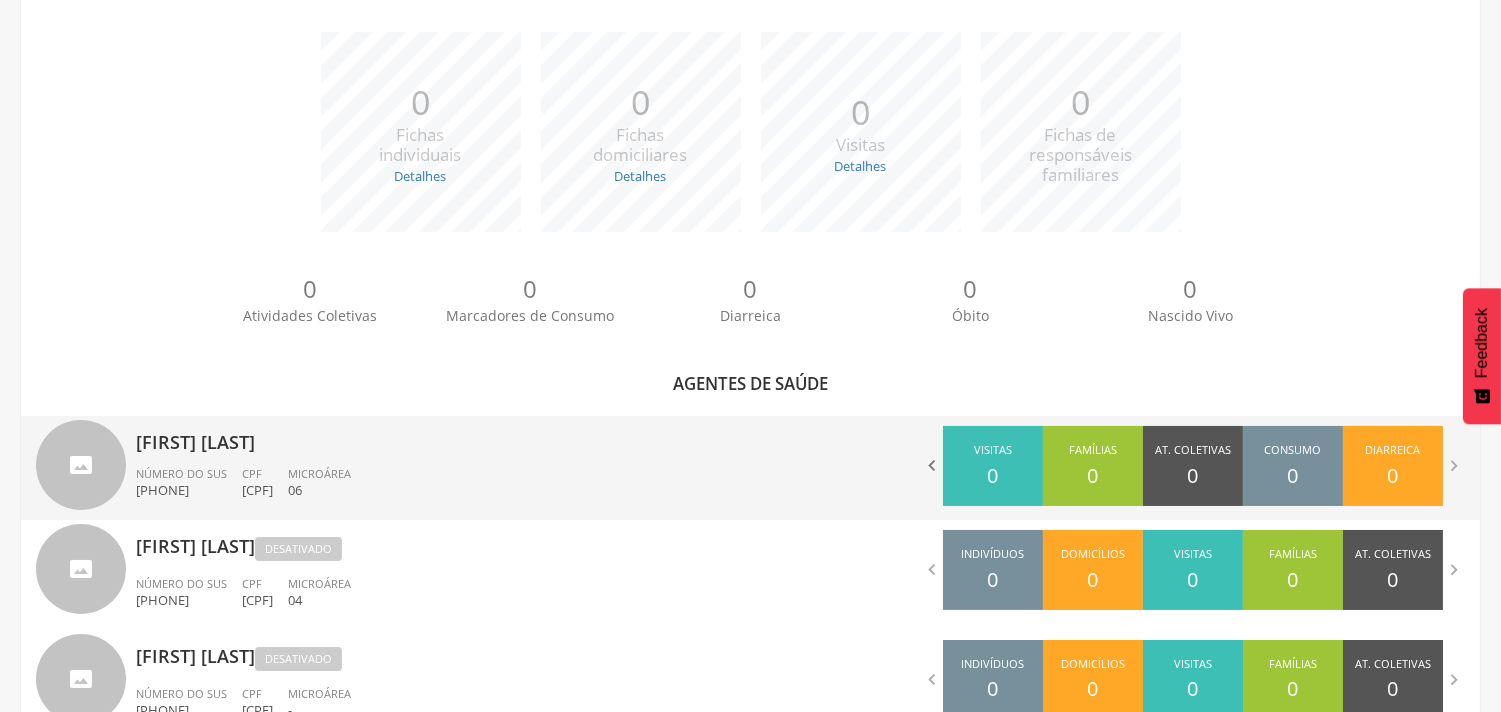 click on "" at bounding box center (932, 466) 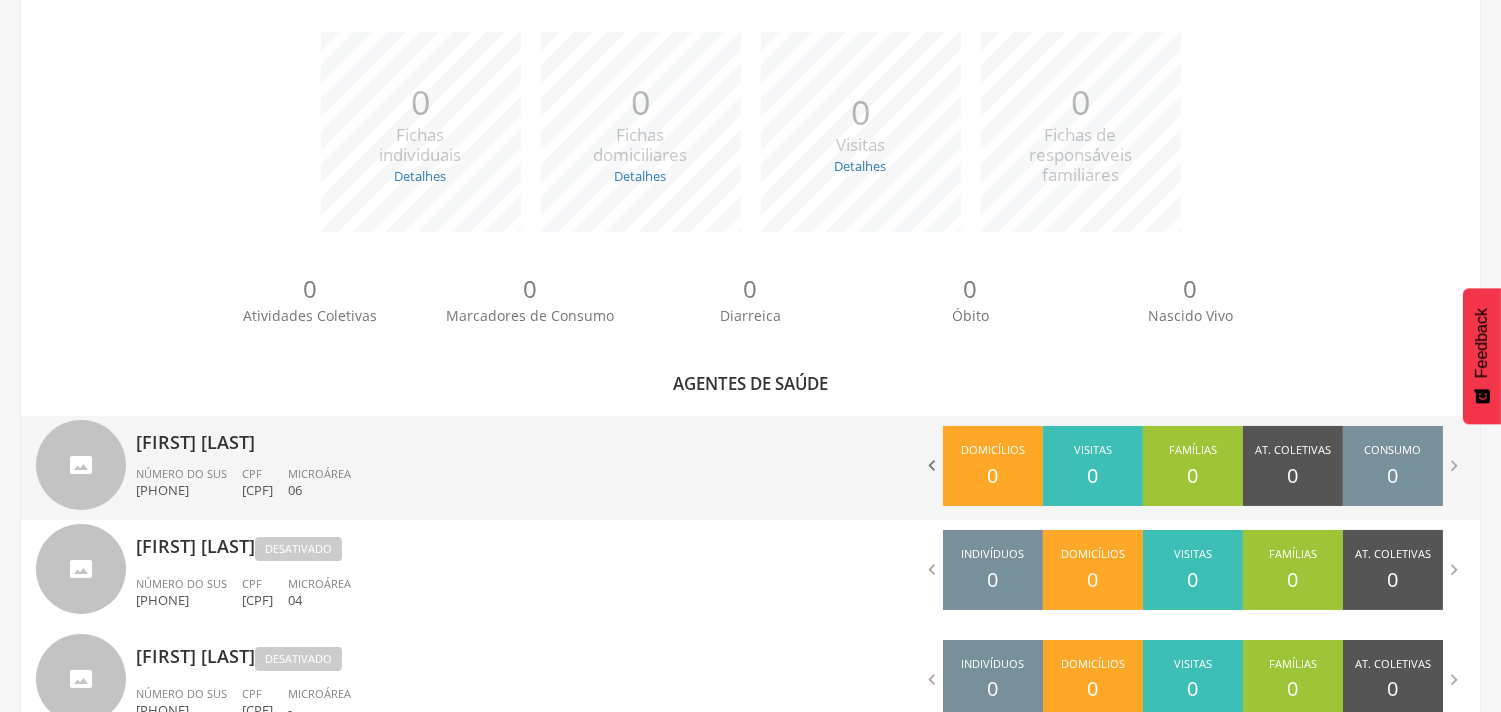 click on "" at bounding box center (932, 466) 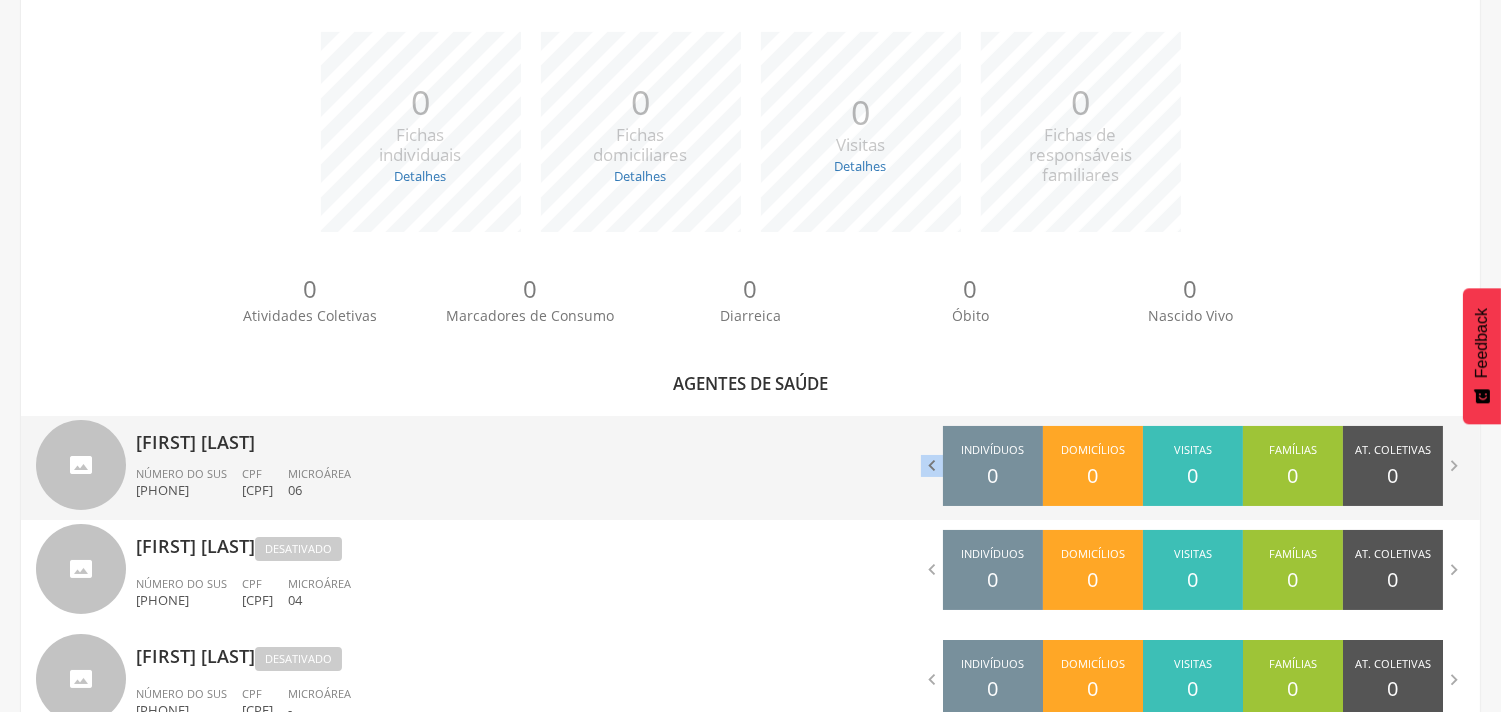 click on "" at bounding box center (932, 466) 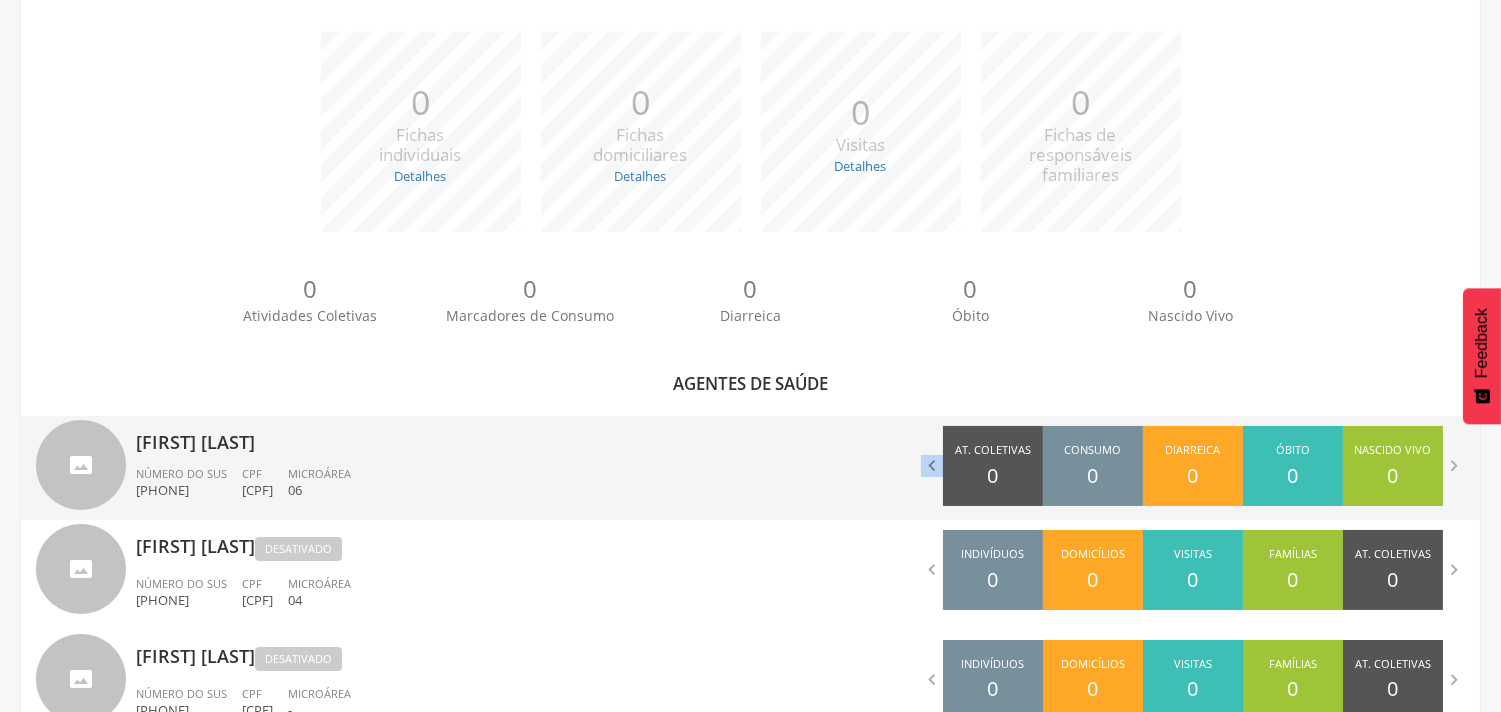 click on "" at bounding box center [932, 466] 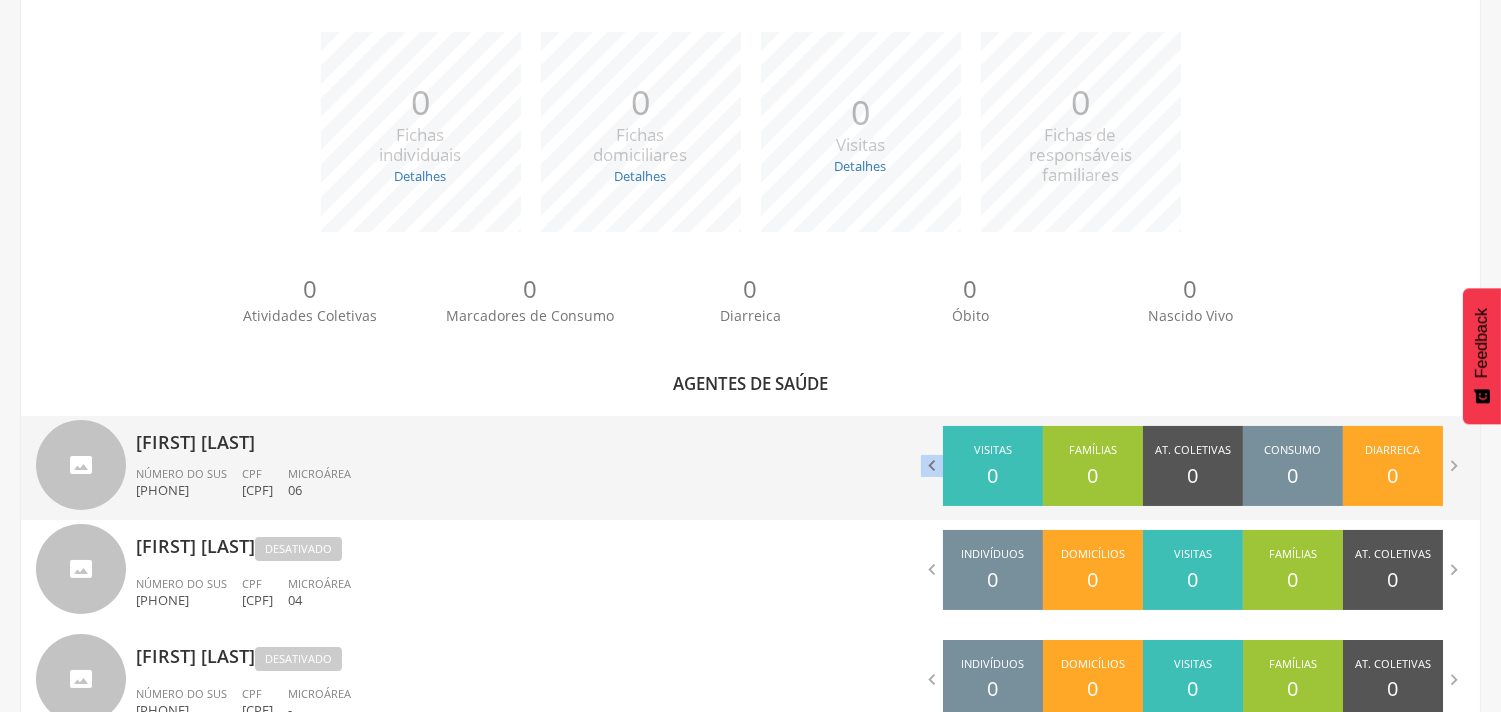 click on "" at bounding box center [932, 466] 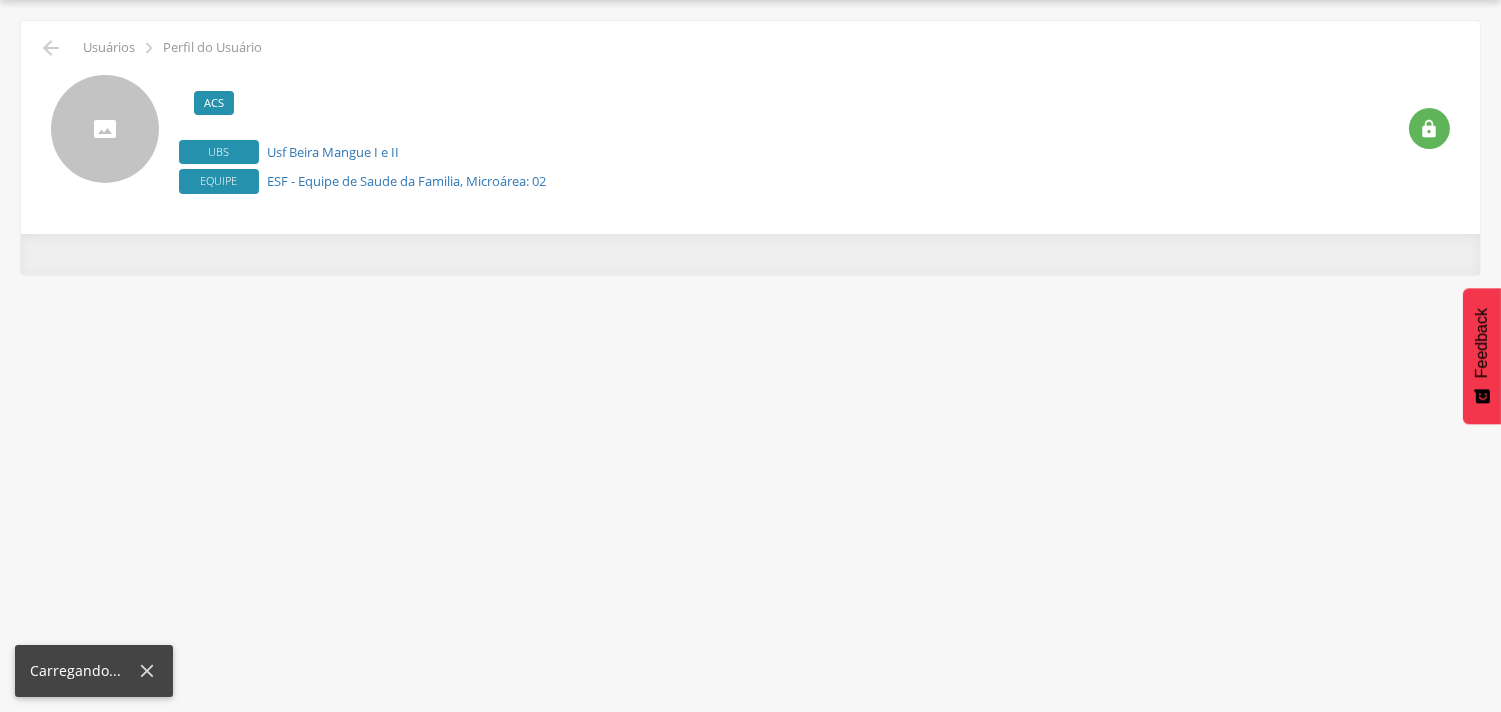 scroll, scrollTop: 0, scrollLeft: 0, axis: both 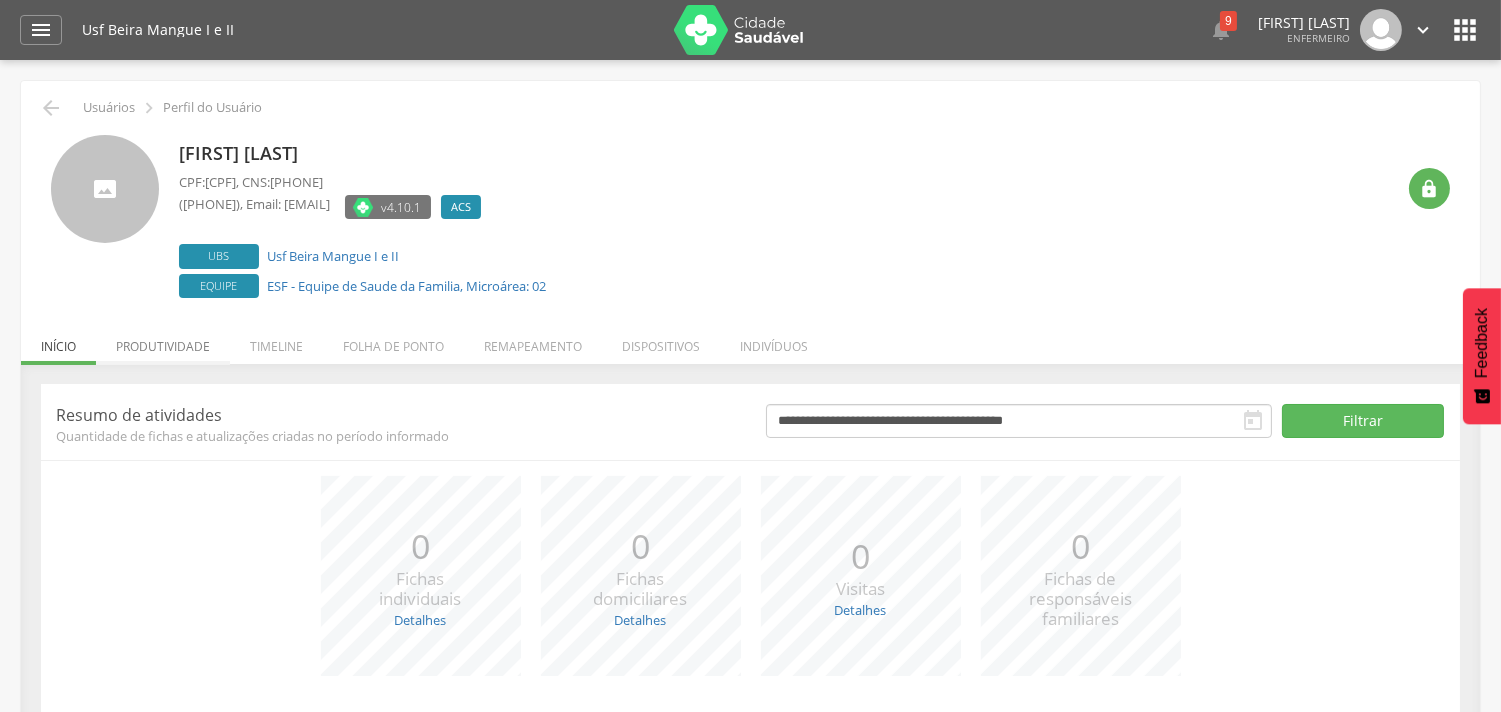 click on "Produtividade" at bounding box center (163, 341) 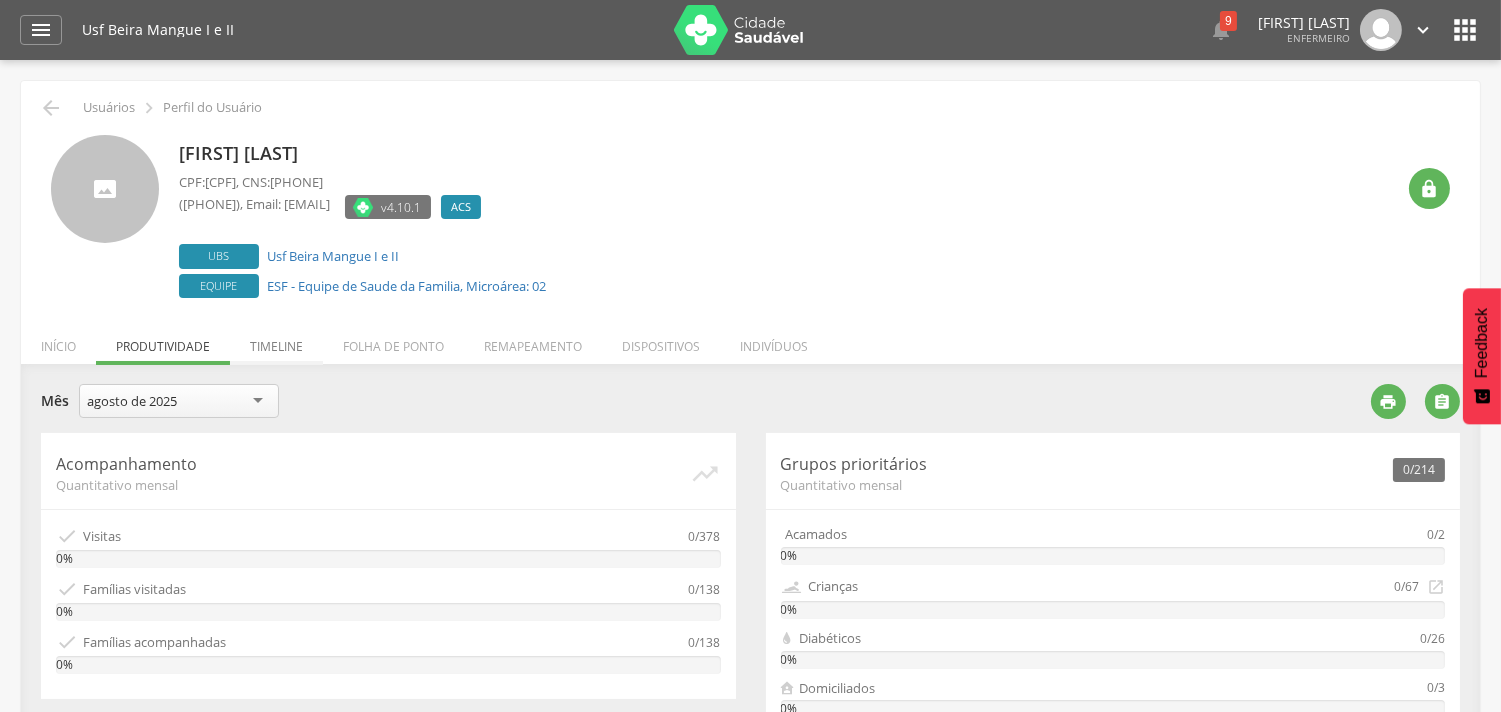 click on "Timeline" at bounding box center [276, 341] 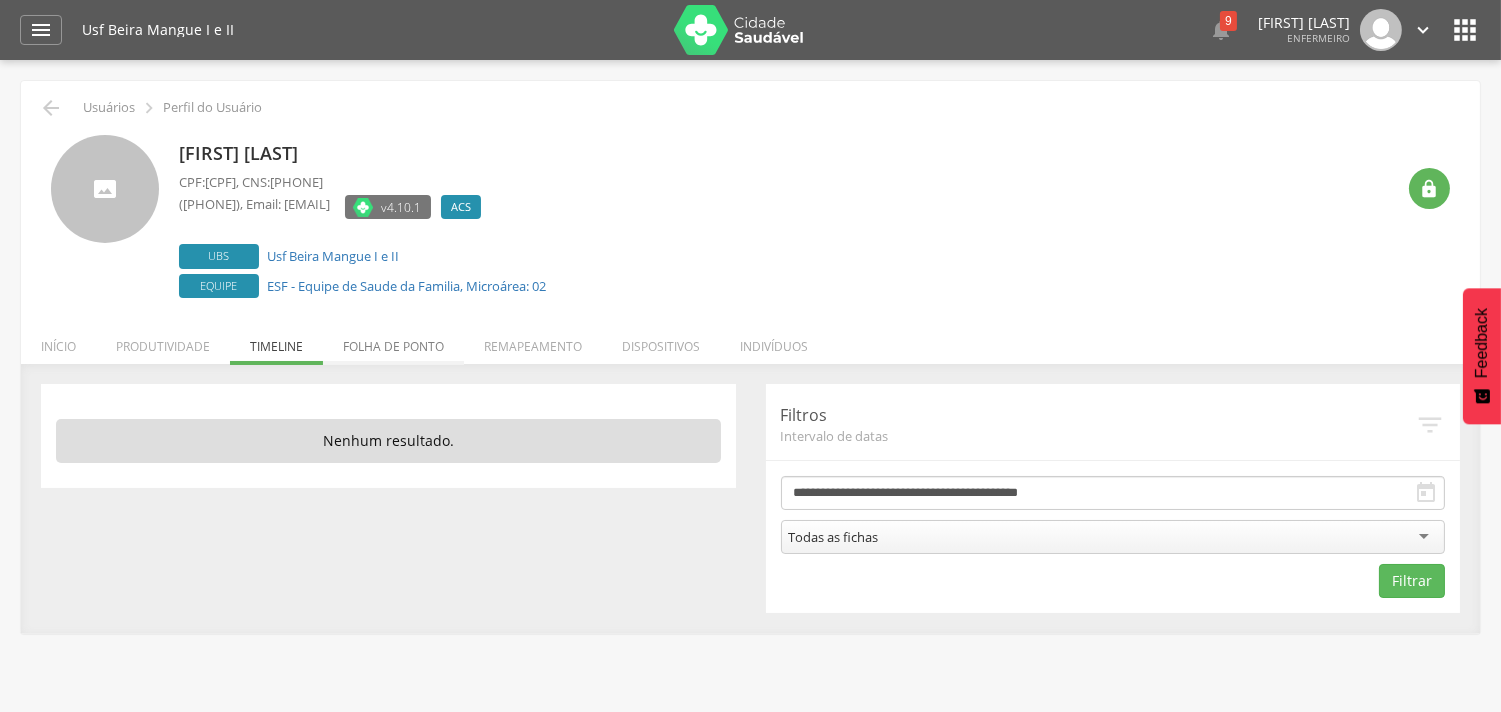 click on "Folha de ponto" at bounding box center [393, 341] 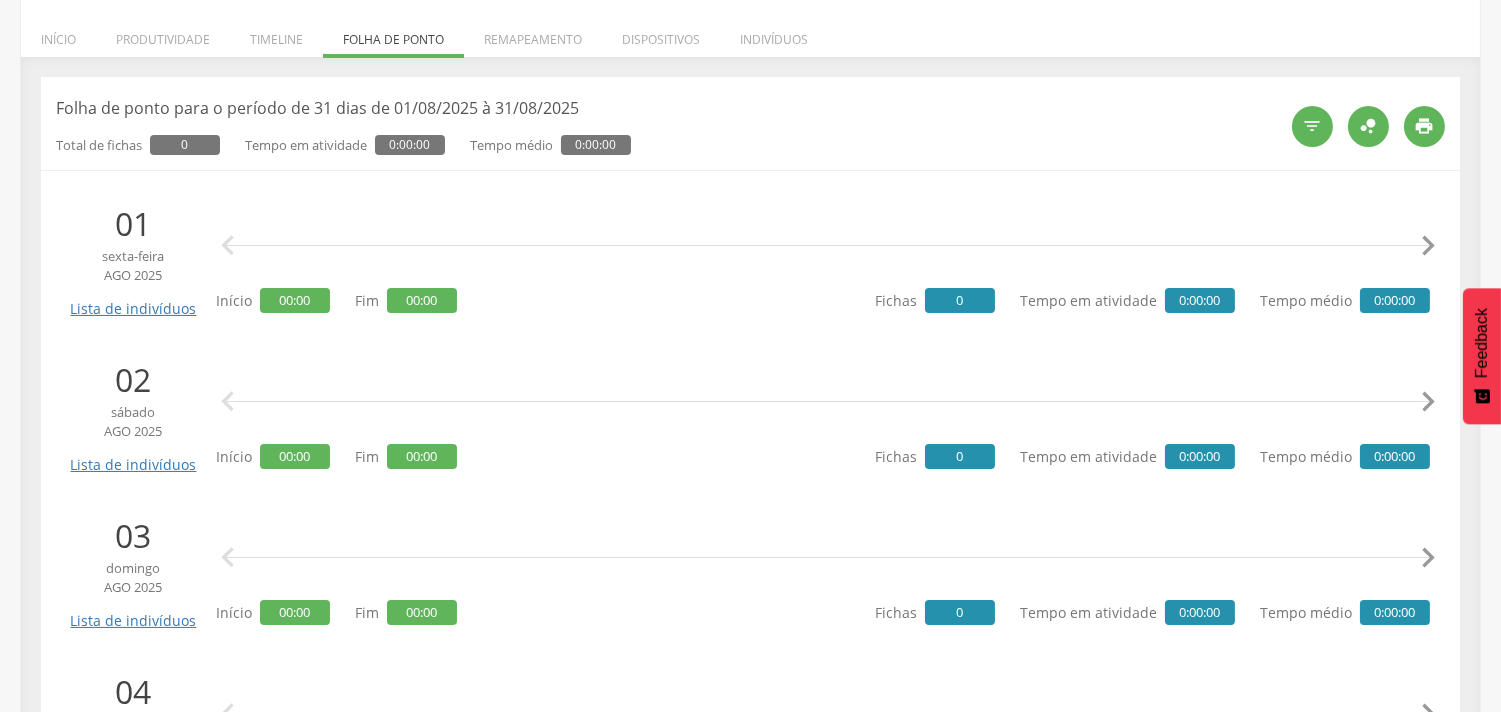 scroll, scrollTop: 311, scrollLeft: 0, axis: vertical 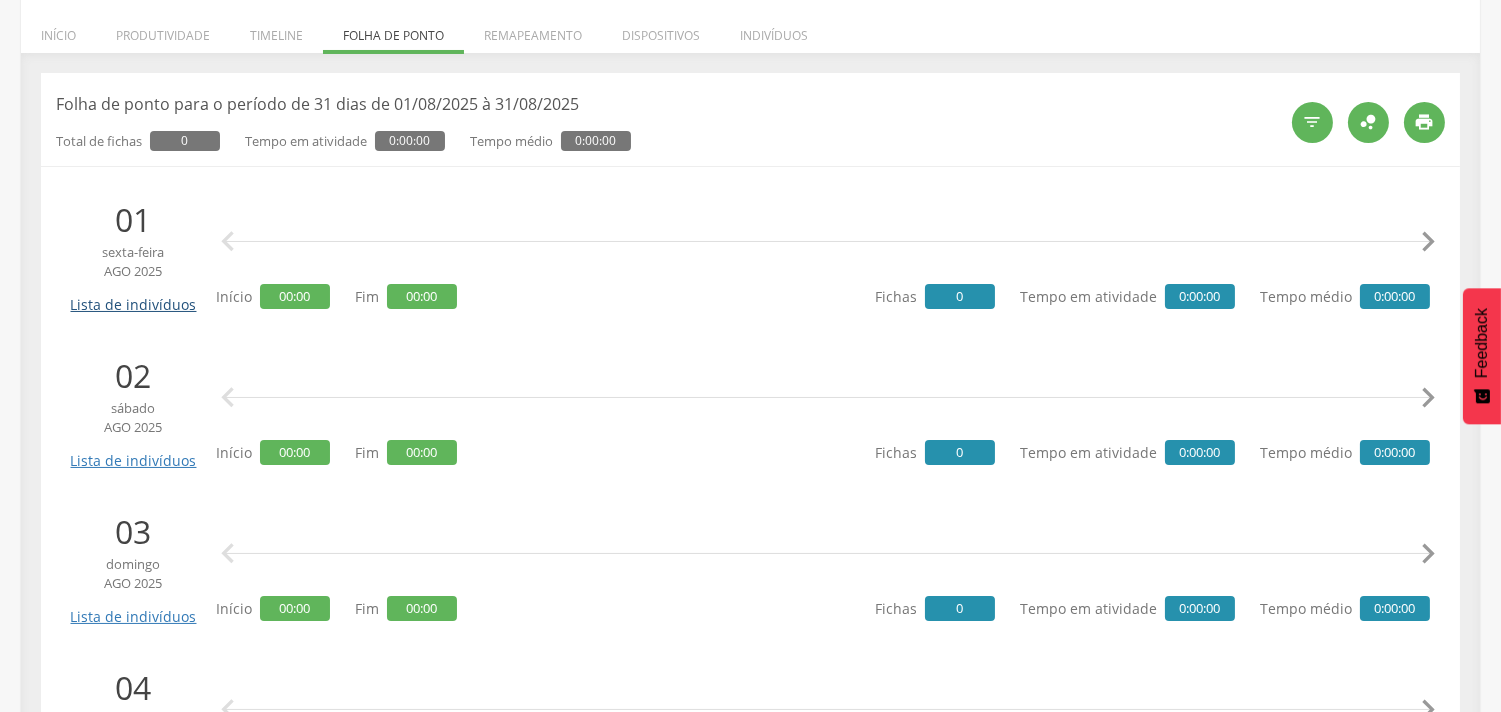 click on "Lista de indivíduos" at bounding box center [133, 297] 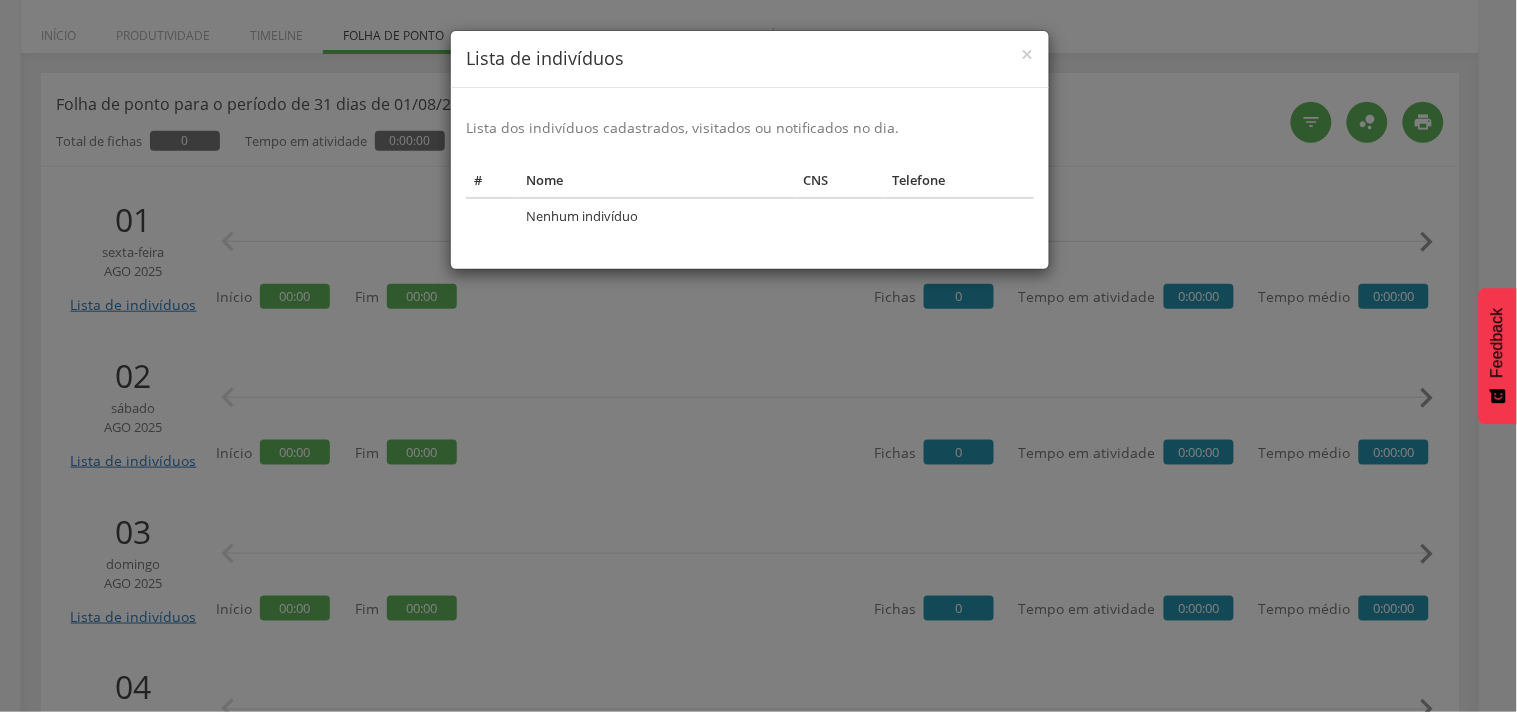 click on "×
Lista de indivíduos
Lista dos indivíduos cadastrados, visitados ou notificados no dia.
#
Nome
CNS
Telefone
Nenhum indivíduo" at bounding box center (758, 356) 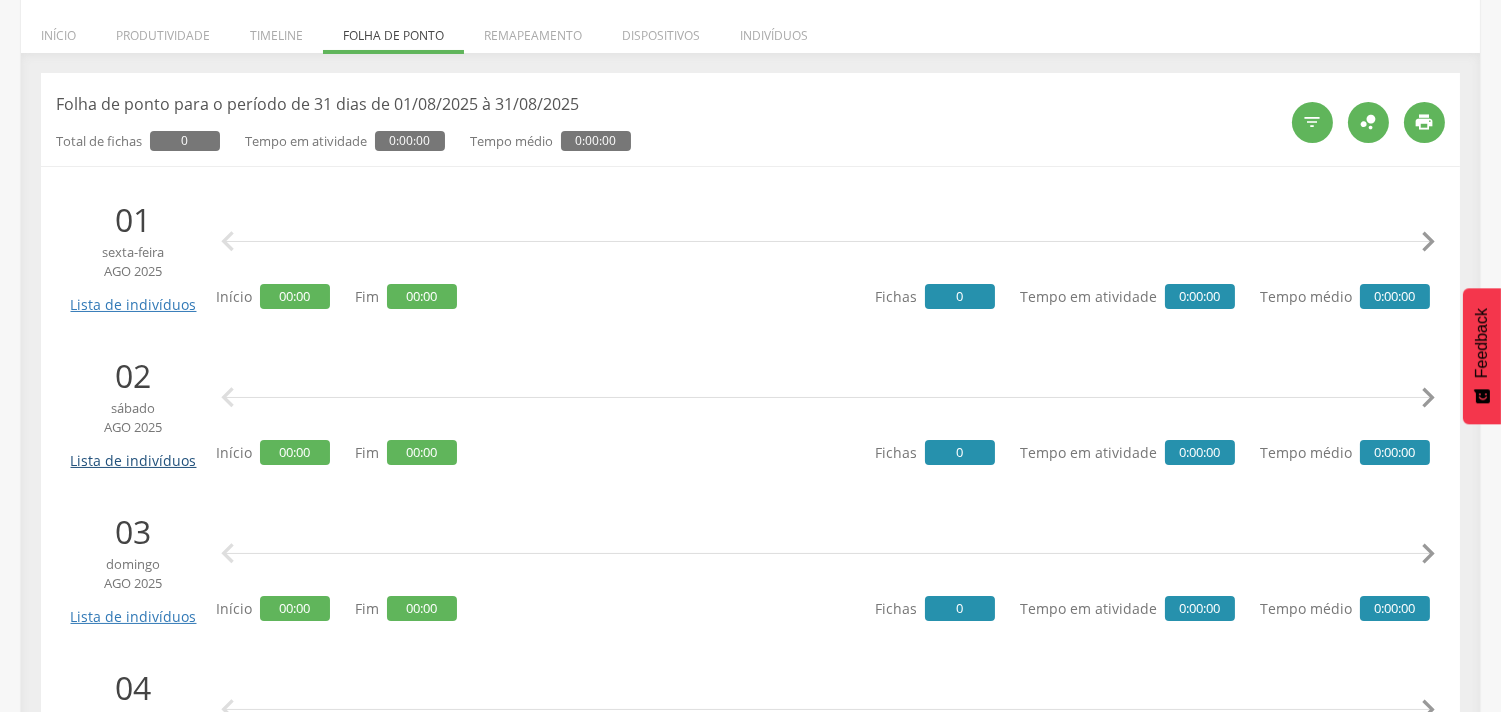 click on "Lista de indivíduos" at bounding box center (133, 453) 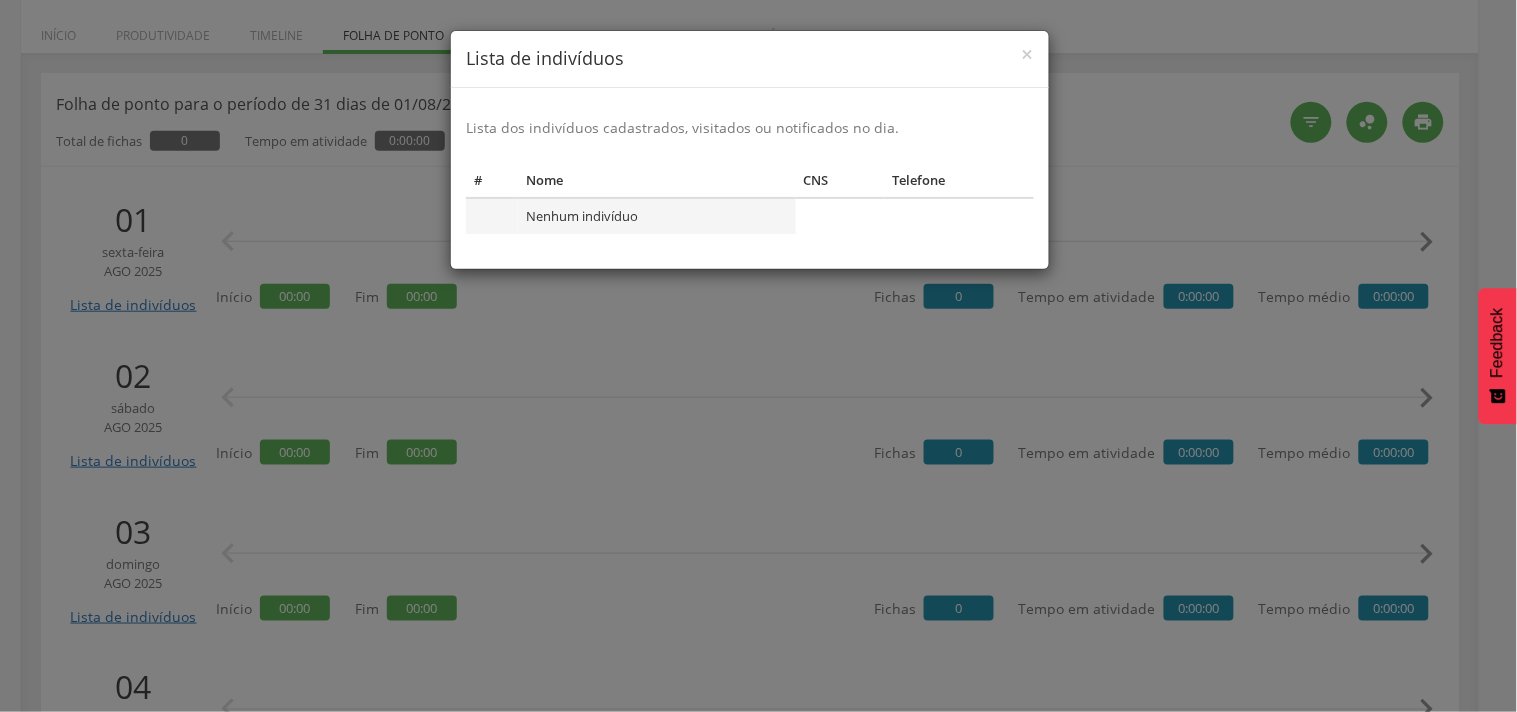 click on "Nenhum indivíduo" at bounding box center (656, 216) 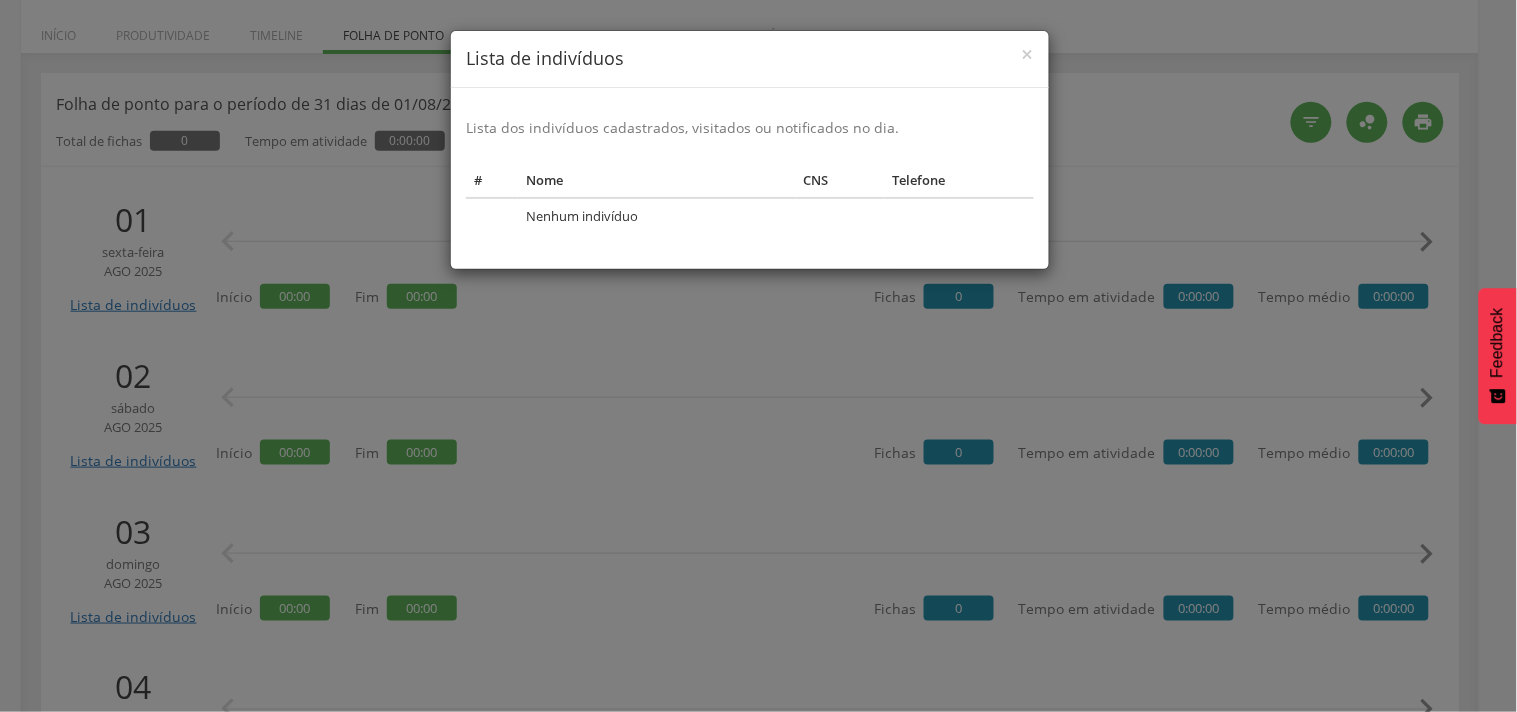 click on "Lista de indivíduos" at bounding box center [750, 59] 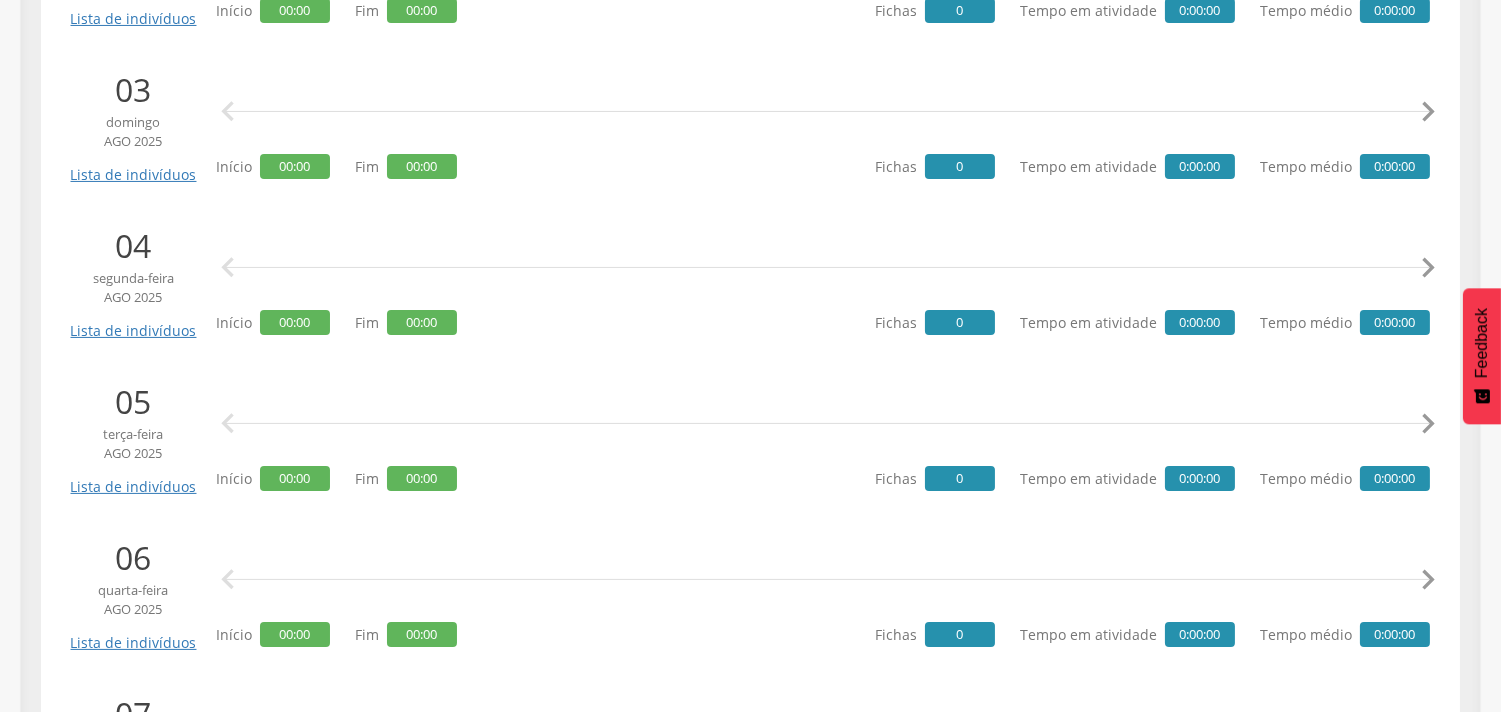 scroll, scrollTop: 755, scrollLeft: 0, axis: vertical 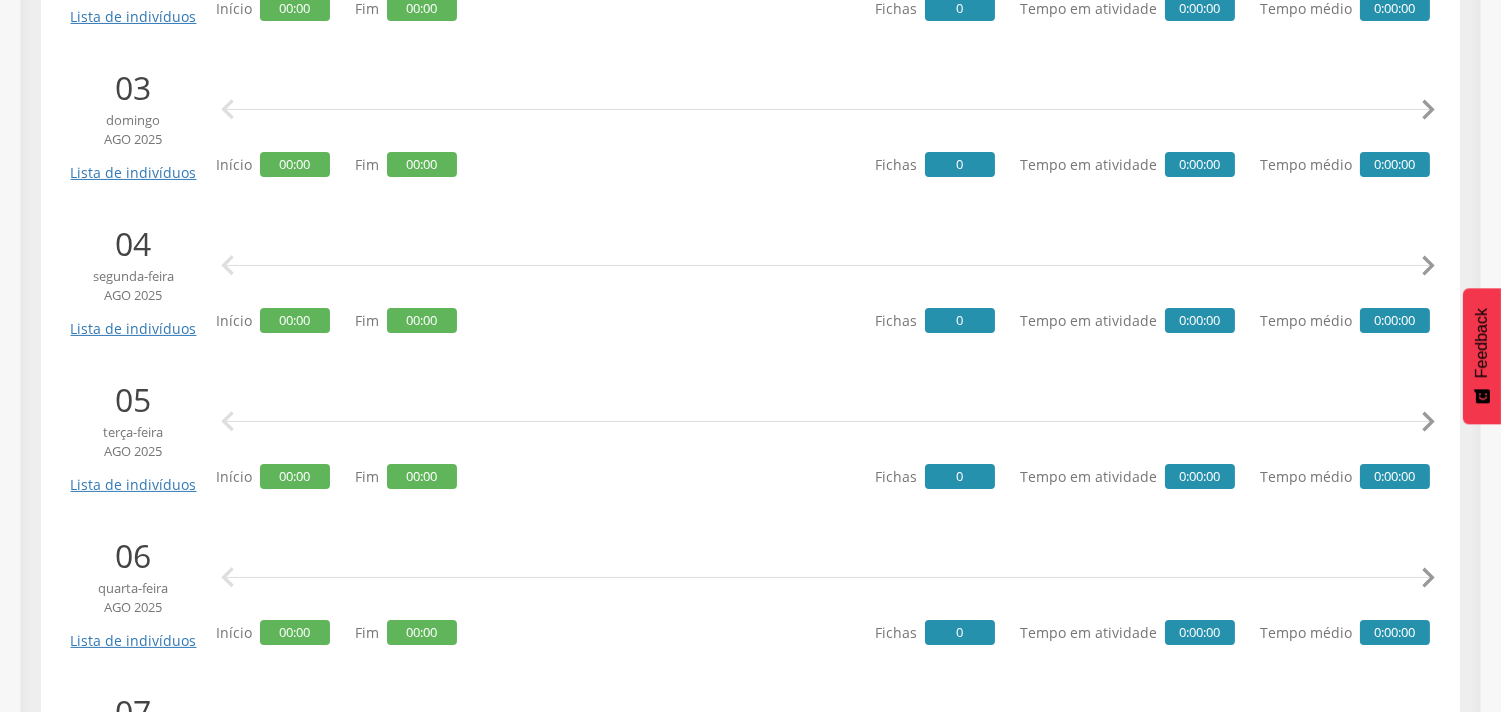 click at bounding box center [828, 422] 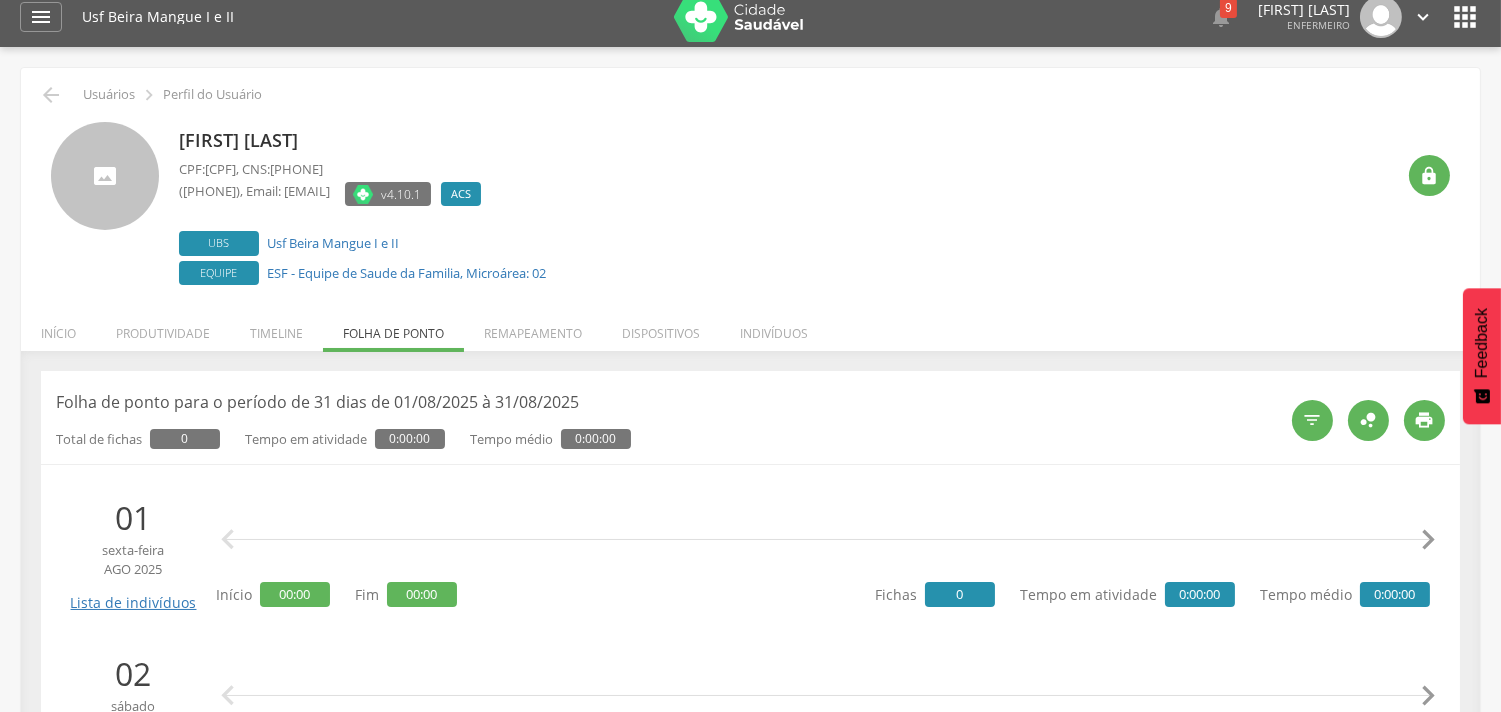 scroll, scrollTop: 0, scrollLeft: 0, axis: both 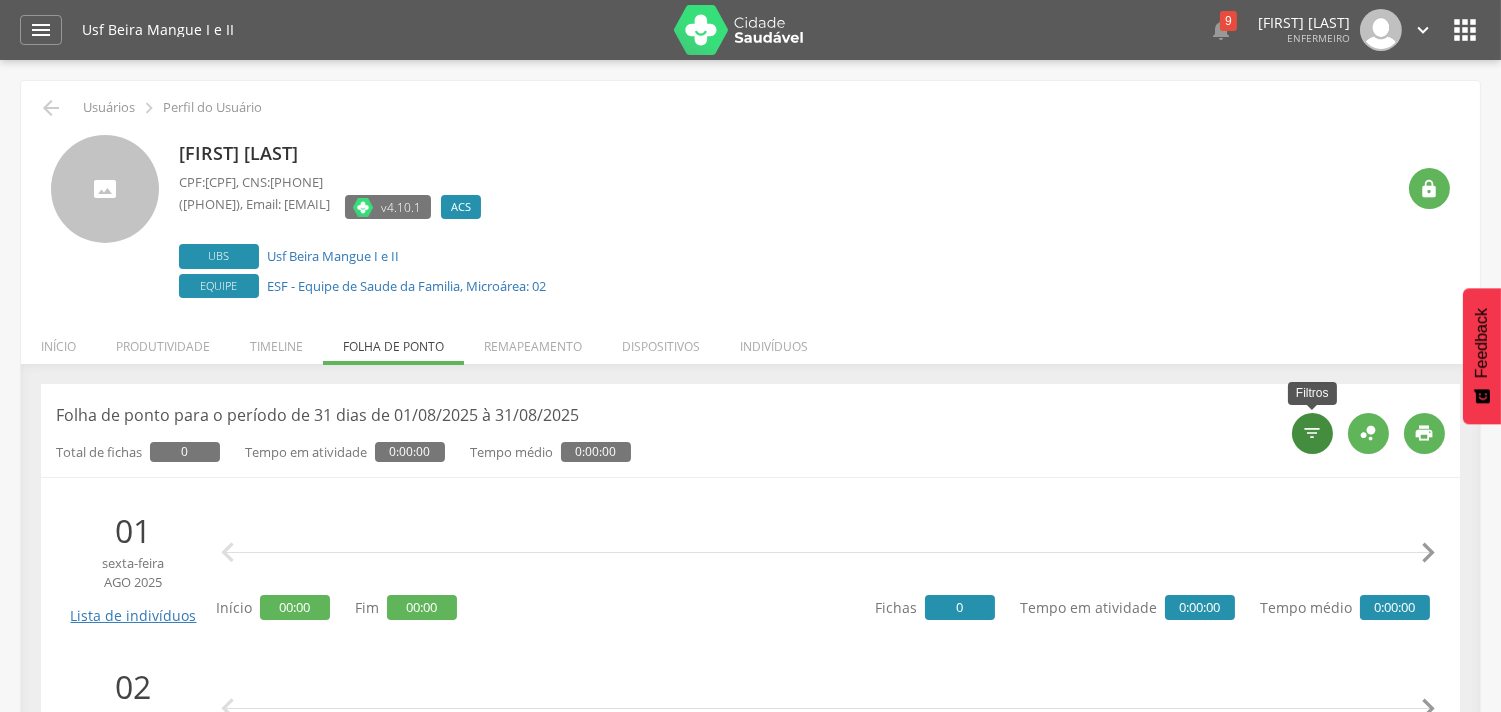 click on "" at bounding box center (1313, 433) 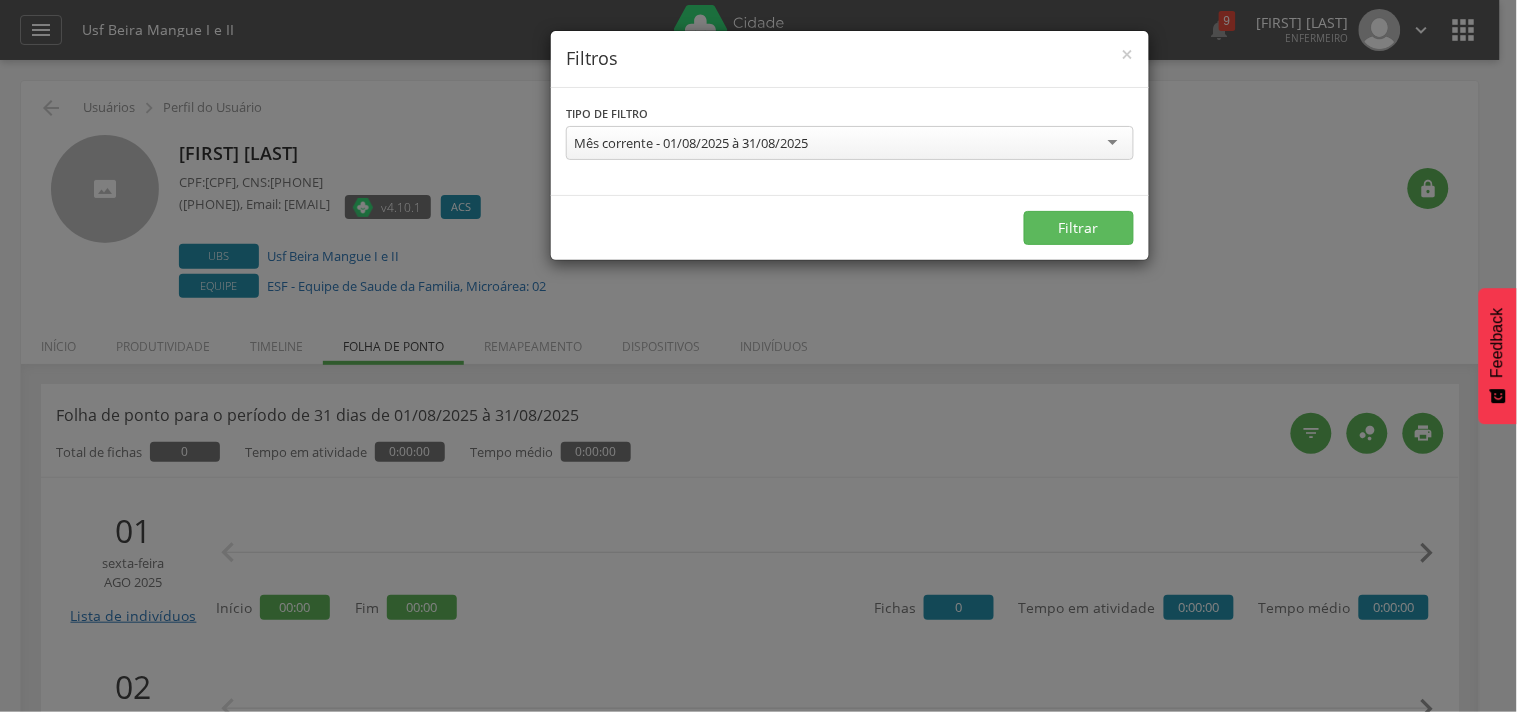 click on "Filtros" at bounding box center (850, 59) 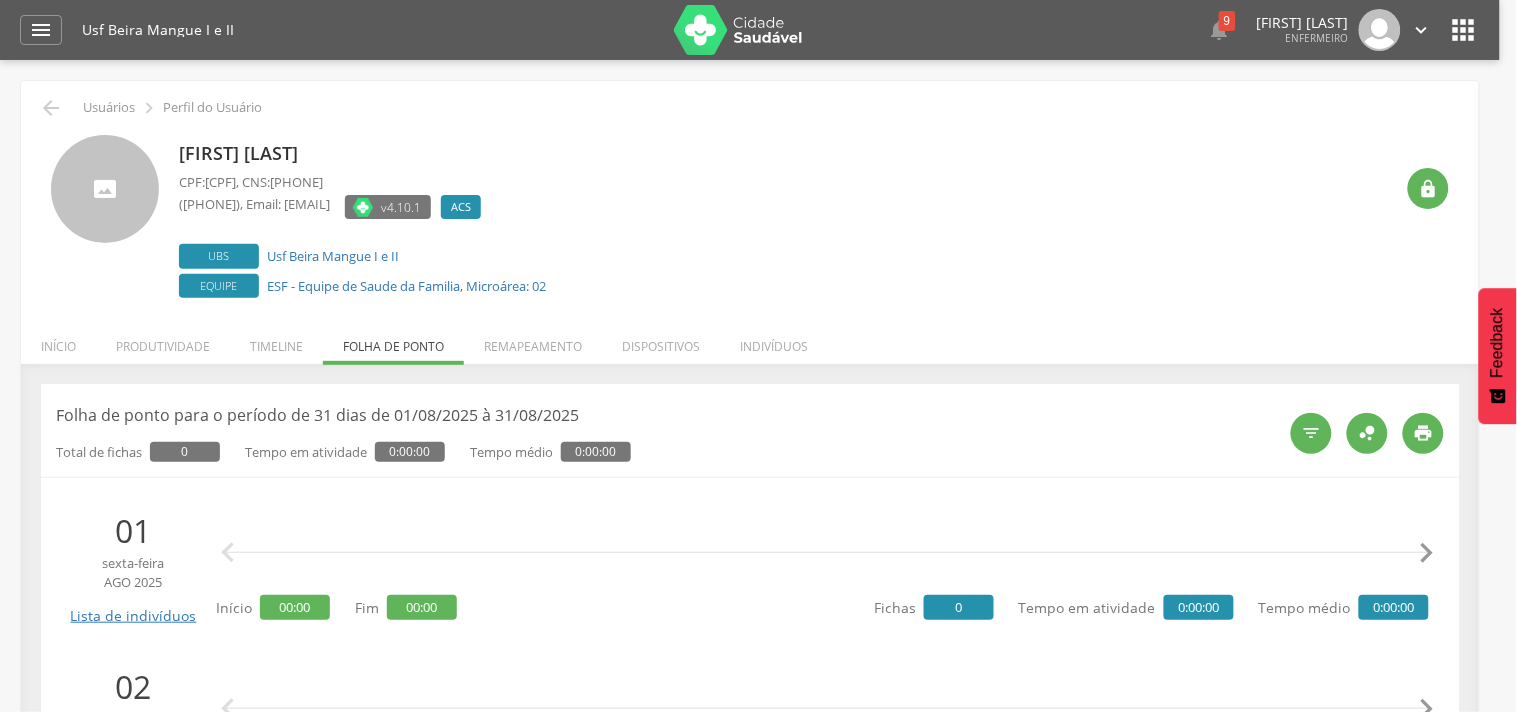 click on "
Dashboard
Supervisão
Produtividade
Mapa da Cidade
App desatualizado
Última sincronização
Painel de monitoramento
Indicadores
Bolsa Família
Colo de Útero e Mama
Controle Aedes
Controle DCNT
Mortalidade Infantil
Mortalidade Materna
Saúde Mental
Pessoas com Deficiência
Pré-Natal
Puericultura
Sala de situação
Mapa dinâmico
Buscas ativas
Indivíduos
Relatórios
Acompanhamento
Personalizados
Mapeamentos
Atendimentos
Bolsa Família
Suporte
0
Usf Beira Mangue I e II

9

Lorem ipsum dolor " at bounding box center [758, 356] 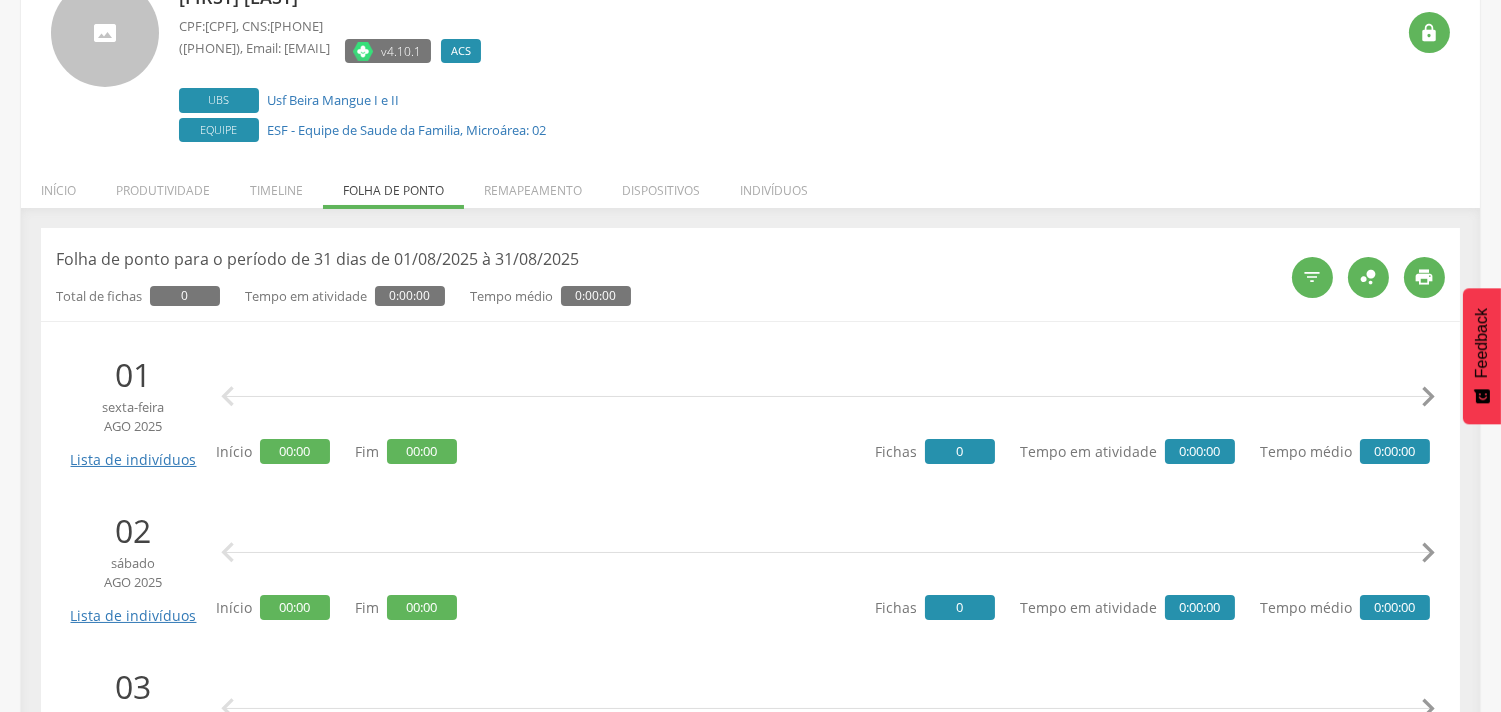 scroll, scrollTop: 177, scrollLeft: 0, axis: vertical 